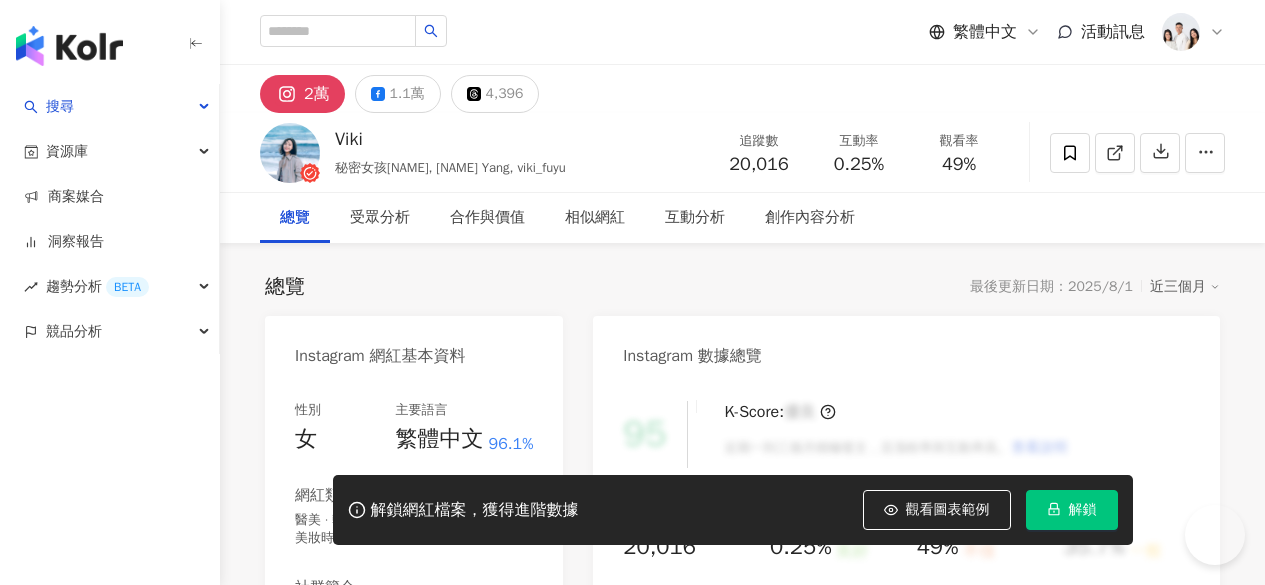 click on "解鎖" at bounding box center (1072, 510) 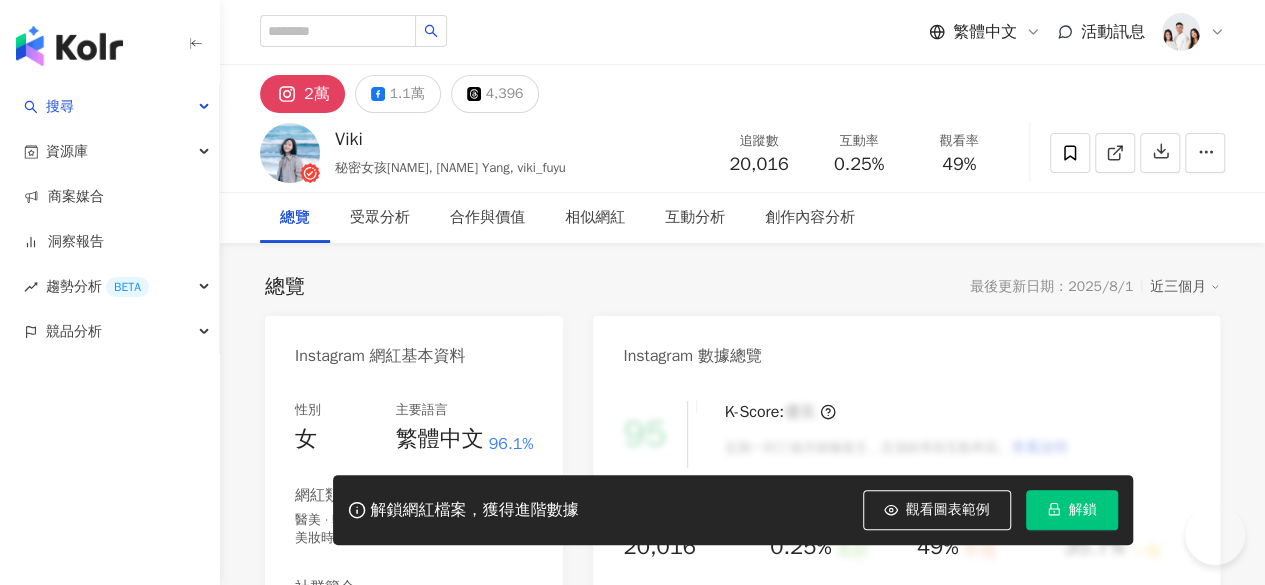 click on "解鎖" at bounding box center (1072, 510) 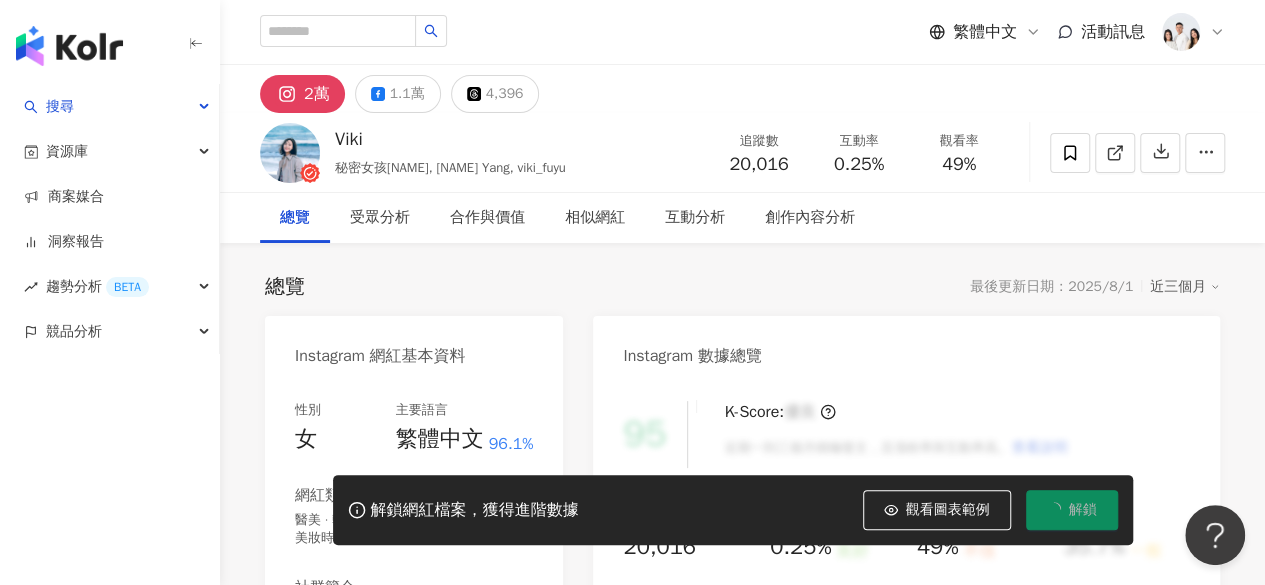 scroll, scrollTop: 0, scrollLeft: 0, axis: both 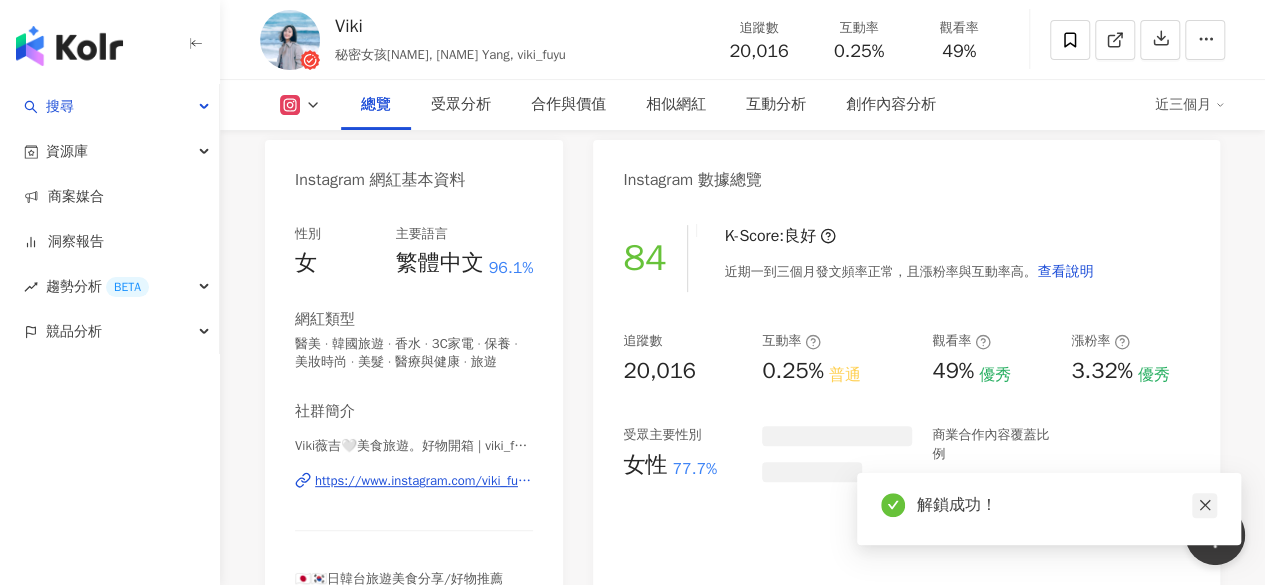 click 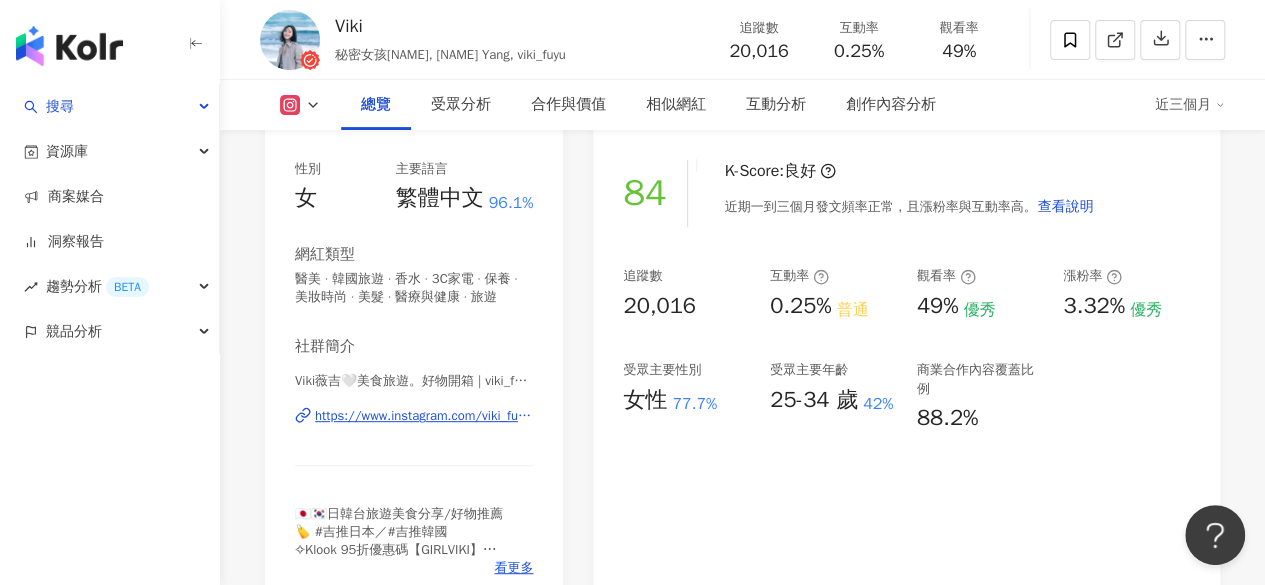 scroll, scrollTop: 249, scrollLeft: 0, axis: vertical 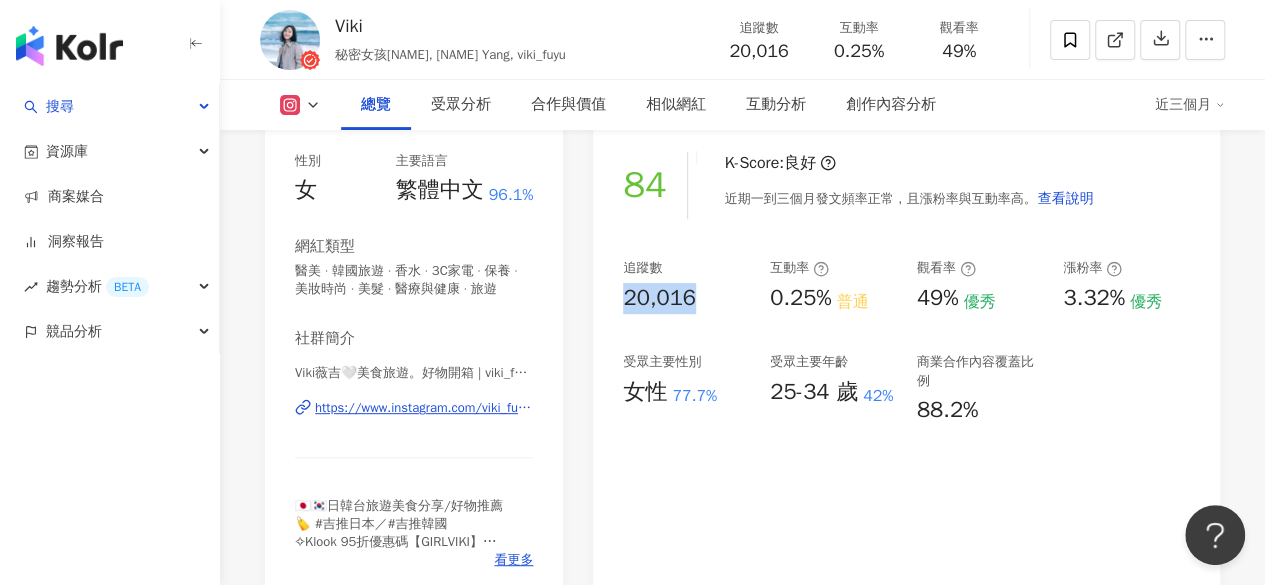 drag, startPoint x: 700, startPoint y: 296, endPoint x: 624, endPoint y: 300, distance: 76.105194 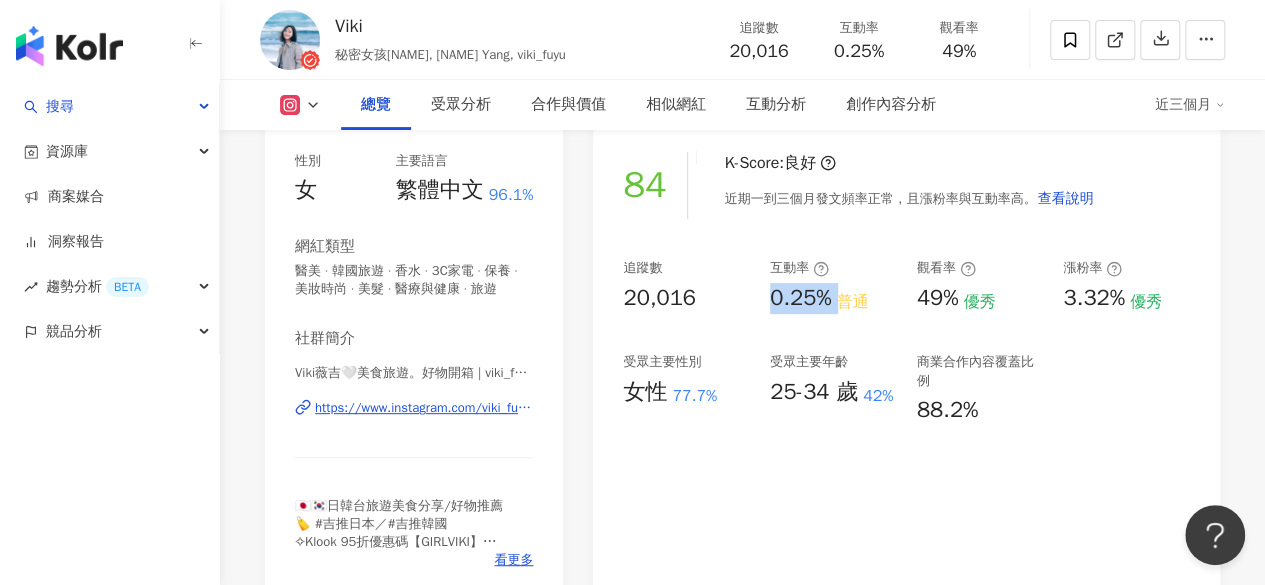 drag, startPoint x: 765, startPoint y: 300, endPoint x: 845, endPoint y: 300, distance: 80 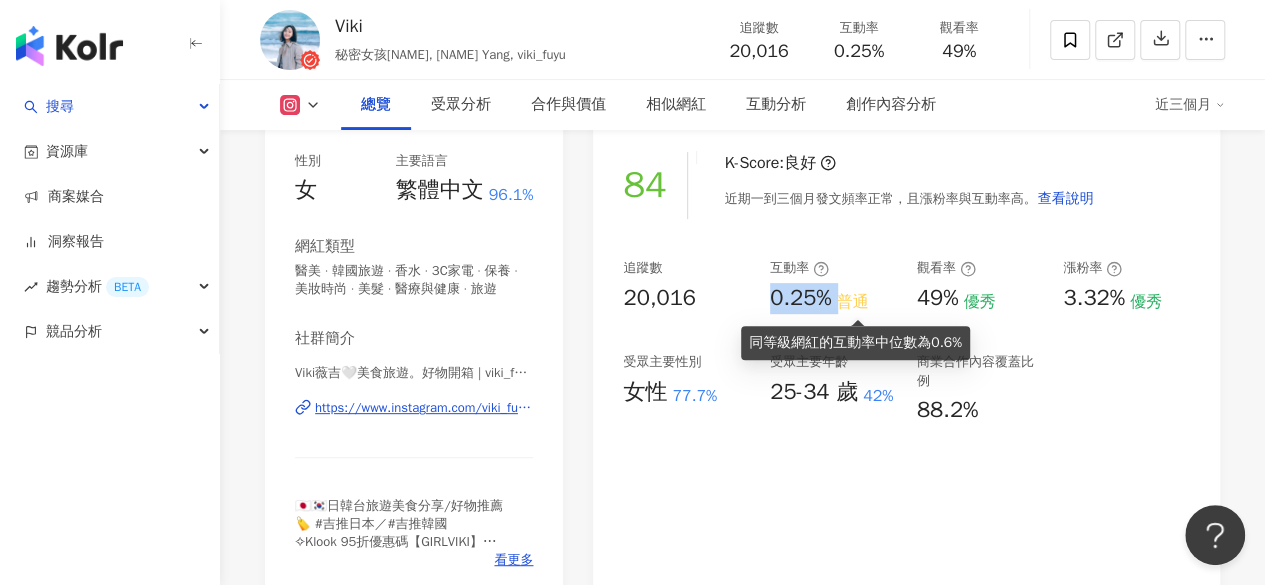 copy on "0.25%" 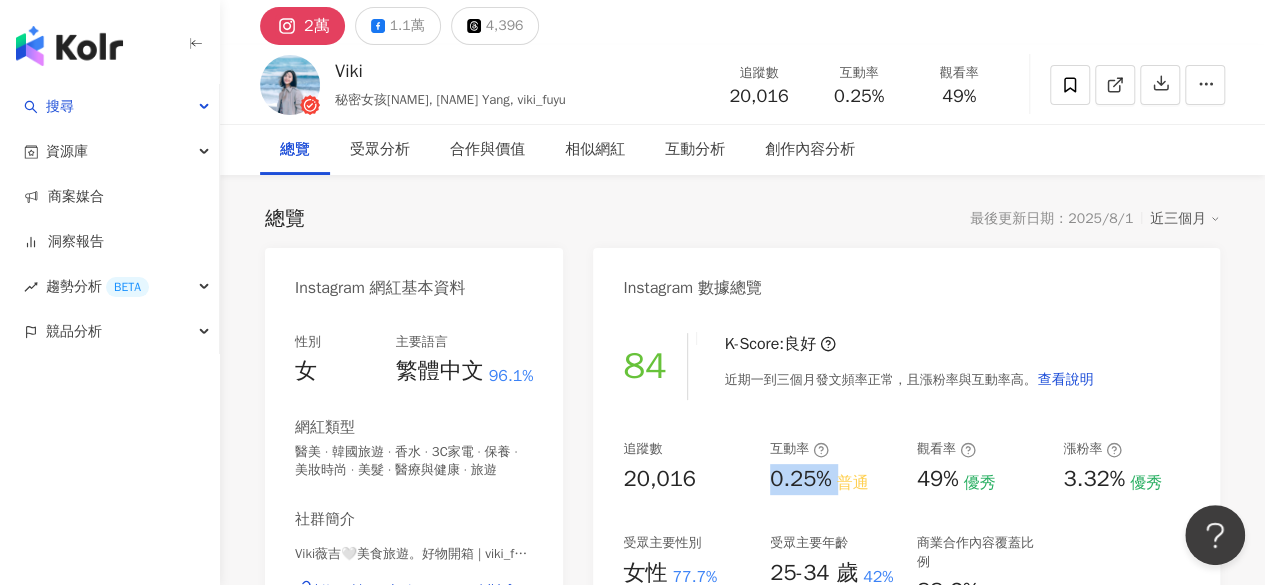 scroll, scrollTop: 67, scrollLeft: 0, axis: vertical 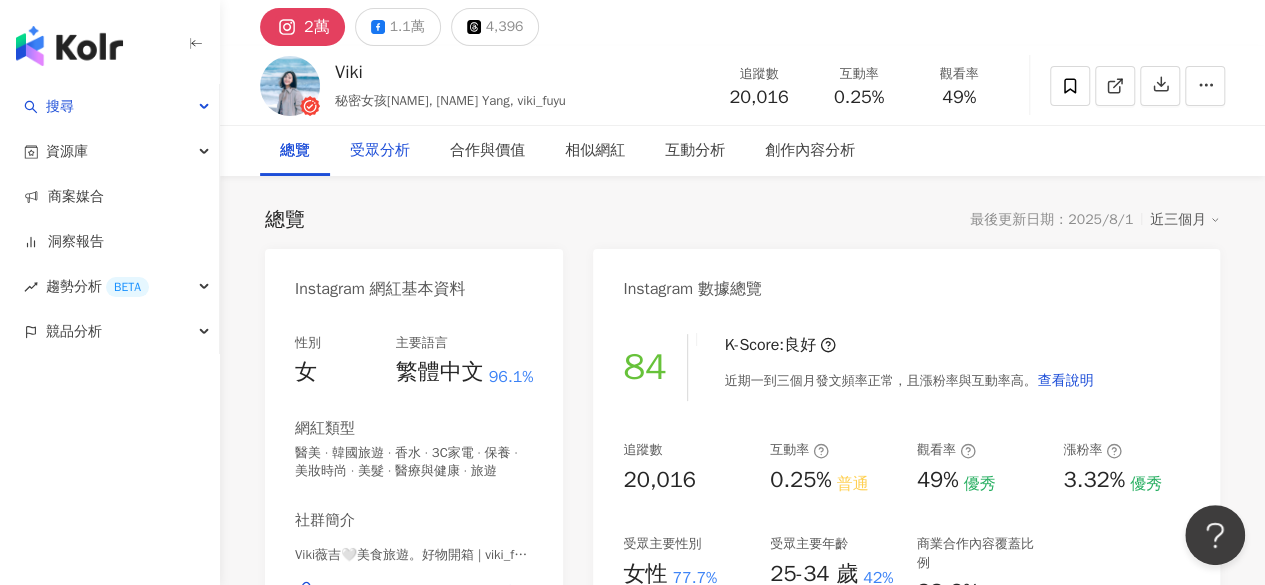 click on "受眾分析" at bounding box center (380, 151) 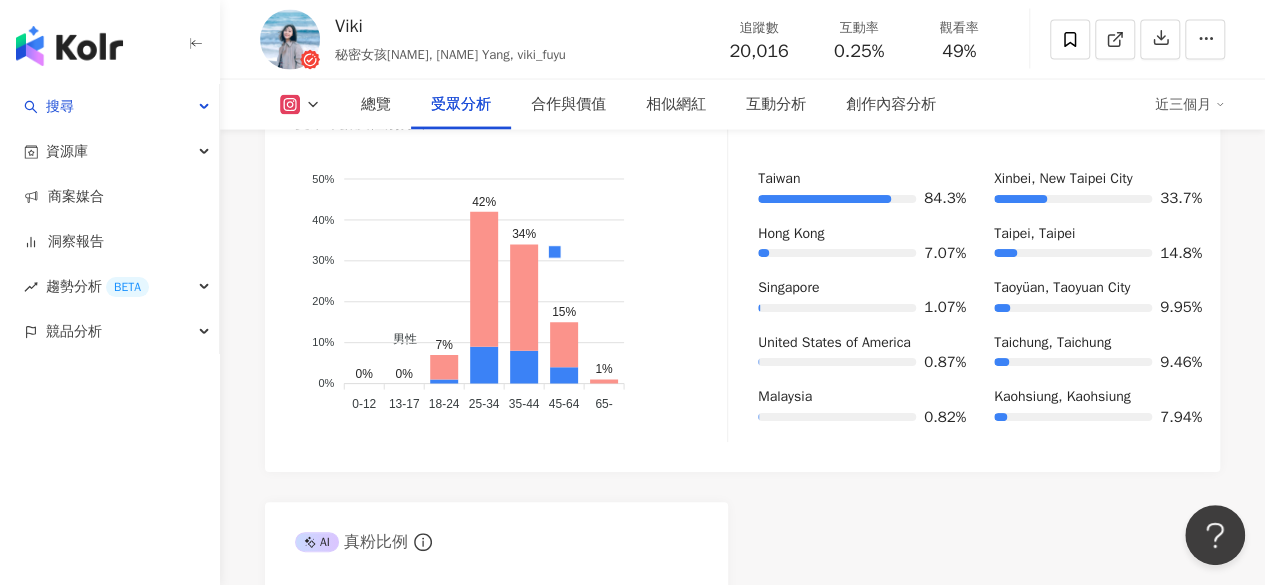 scroll, scrollTop: 2036, scrollLeft: 0, axis: vertical 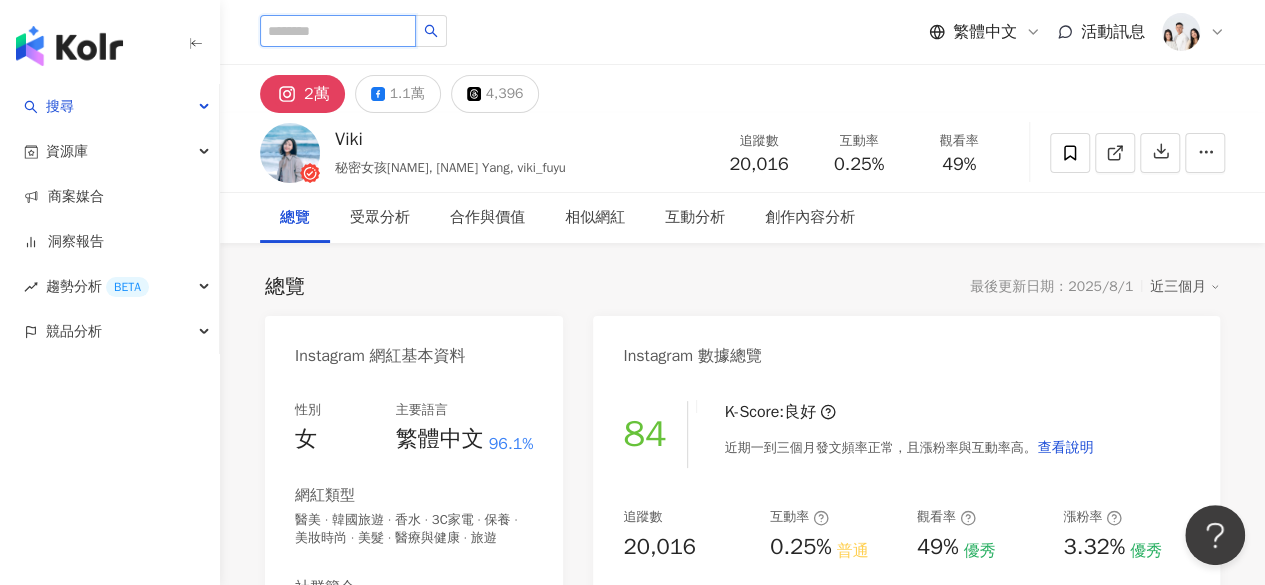 click at bounding box center [338, 31] 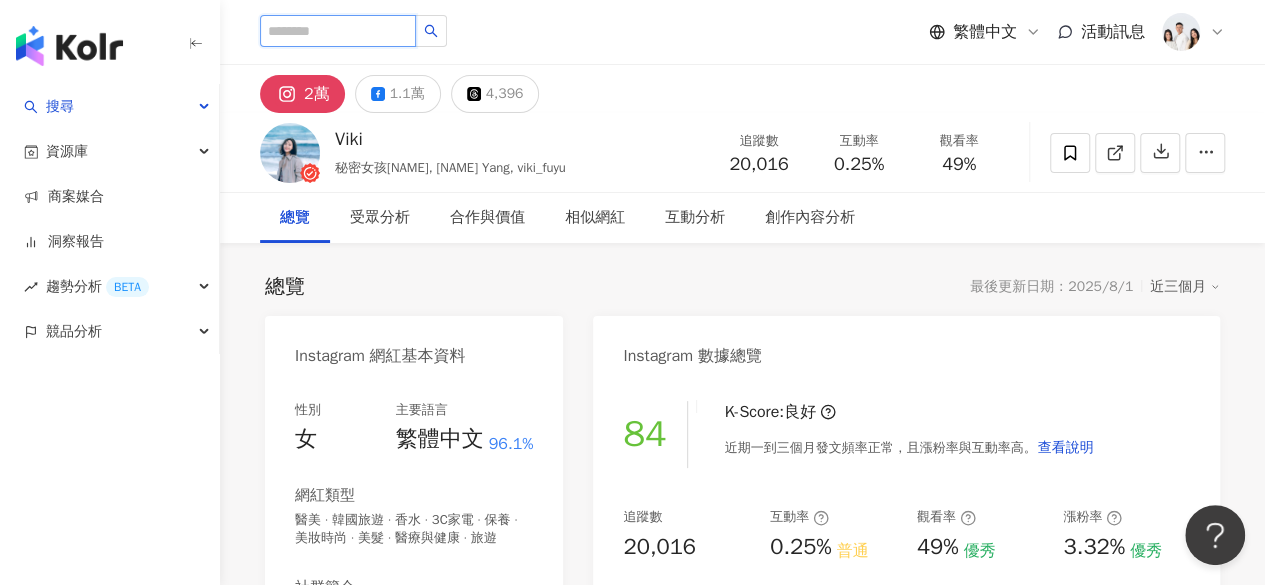 type on "*" 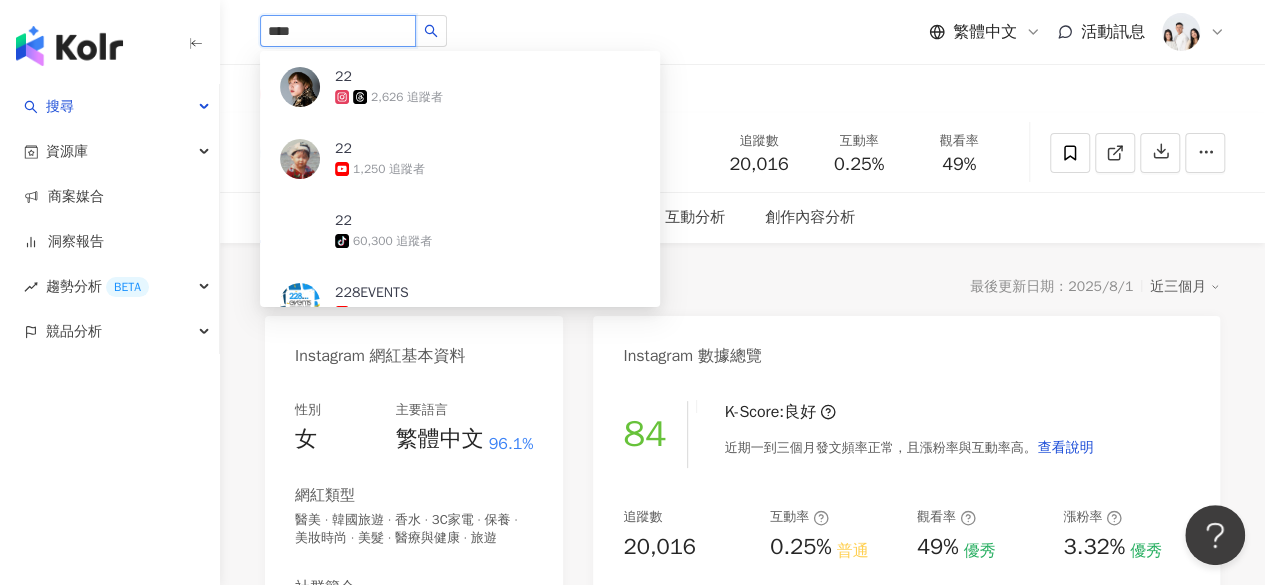 type on "*****" 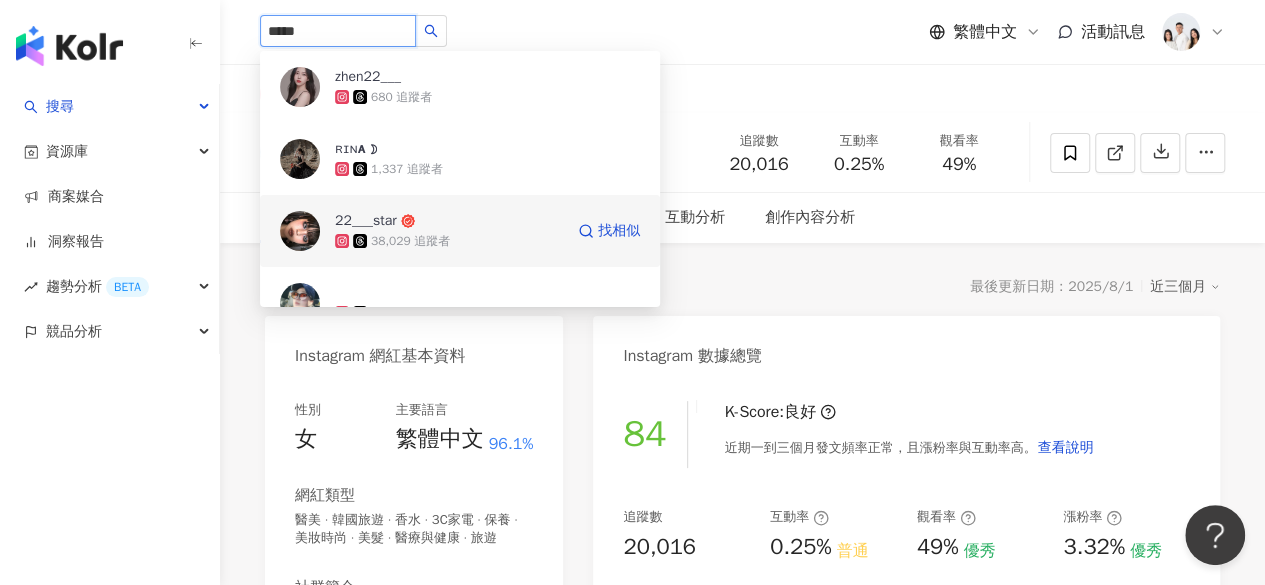 click on "38,029   追蹤者" at bounding box center [410, 241] 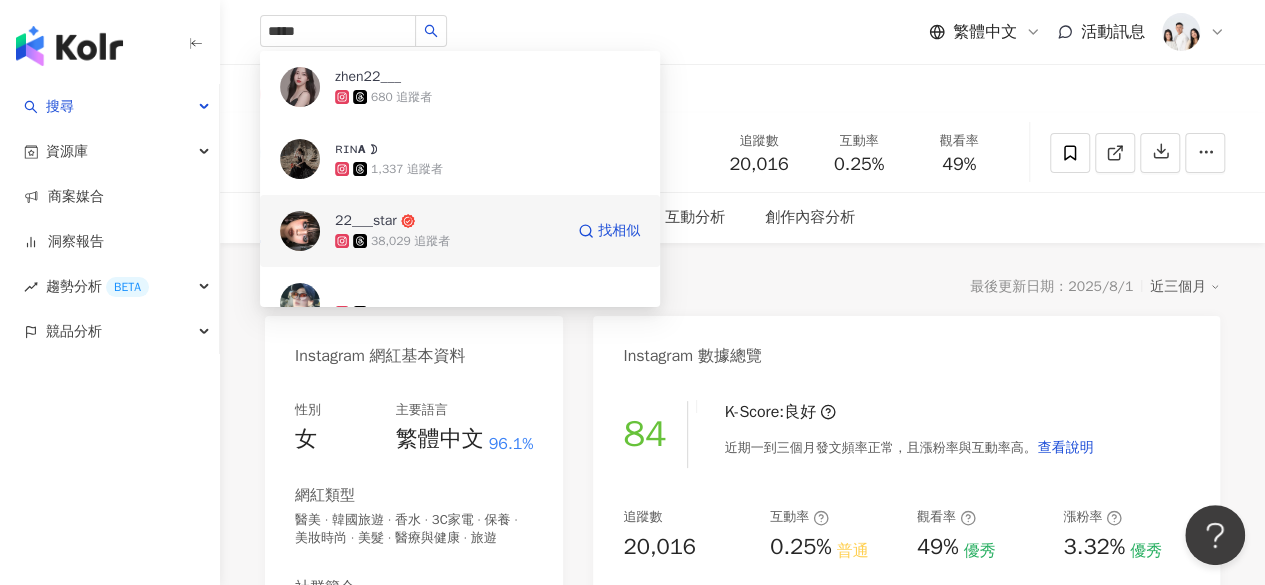type 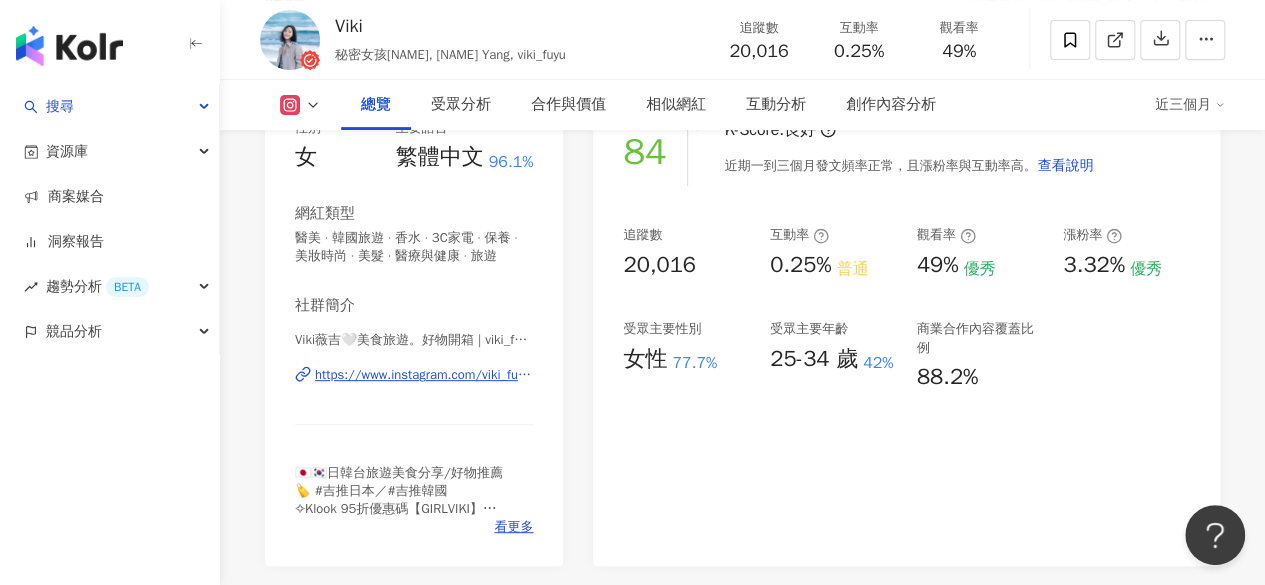 scroll, scrollTop: 283, scrollLeft: 0, axis: vertical 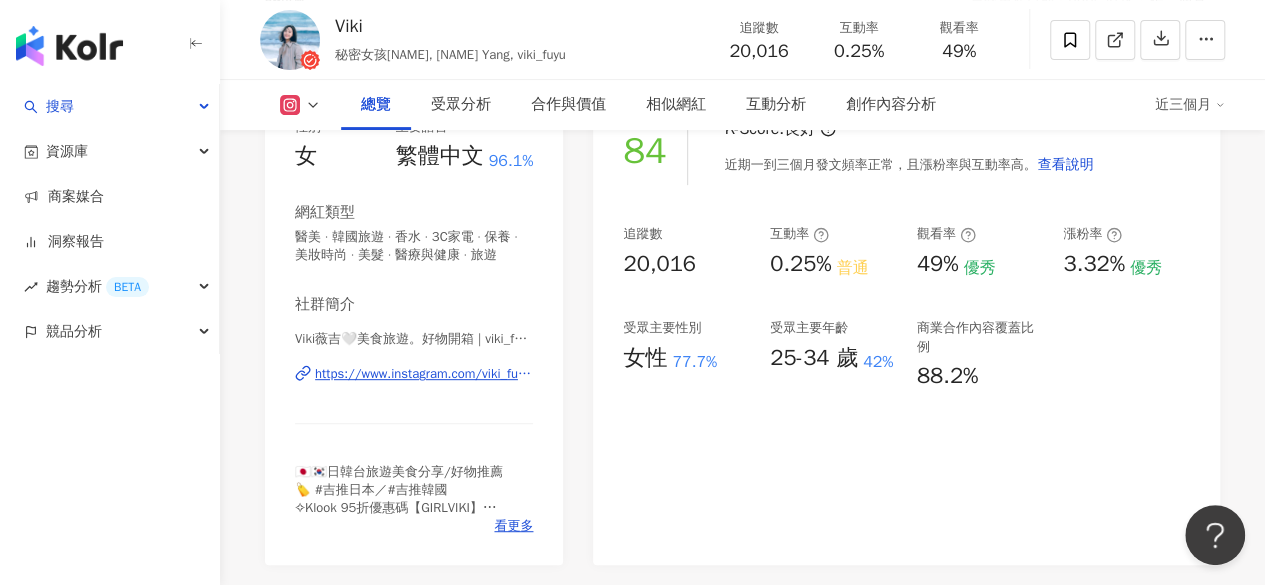 click on "https://www.instagram.com/viki_fuyu/" at bounding box center (424, 374) 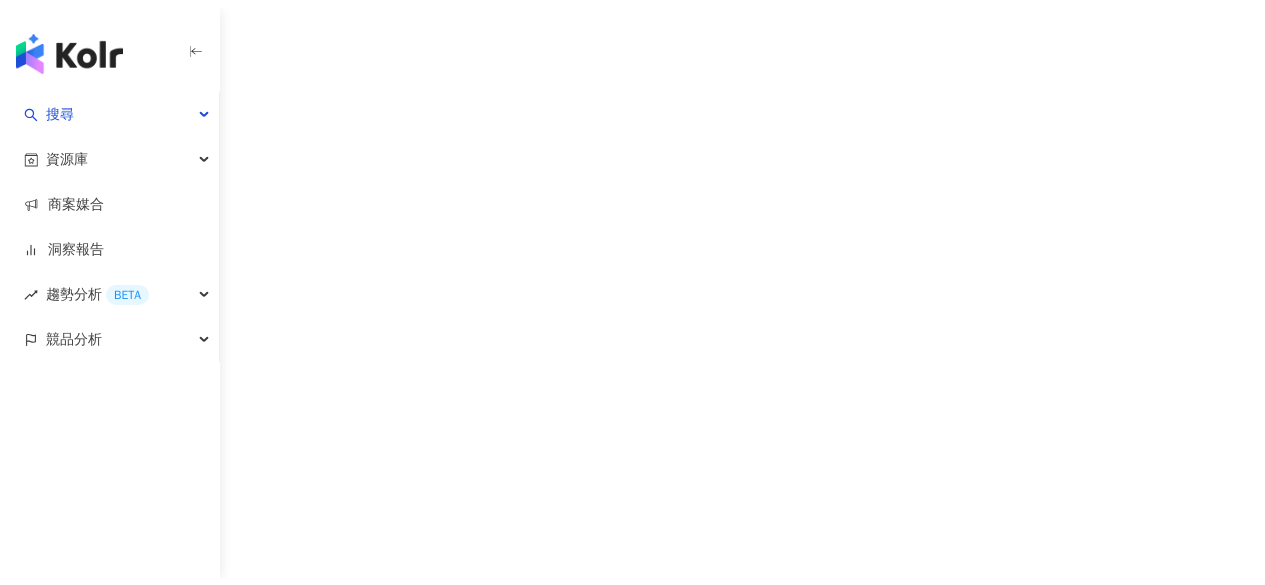 scroll, scrollTop: 0, scrollLeft: 0, axis: both 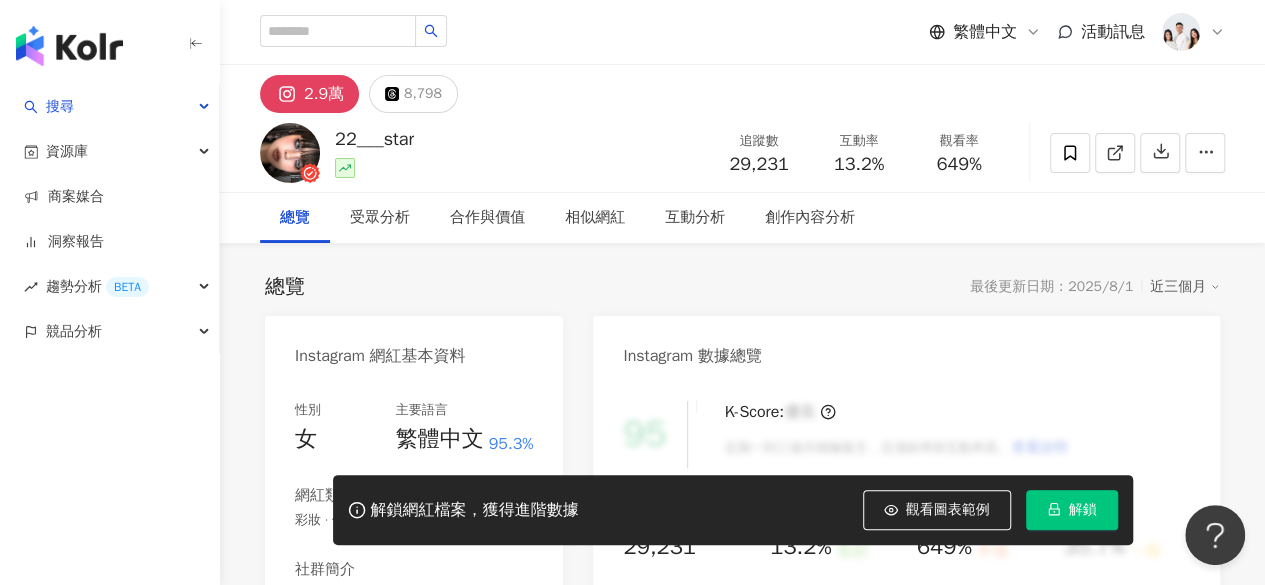 click on "解鎖" at bounding box center [1083, 510] 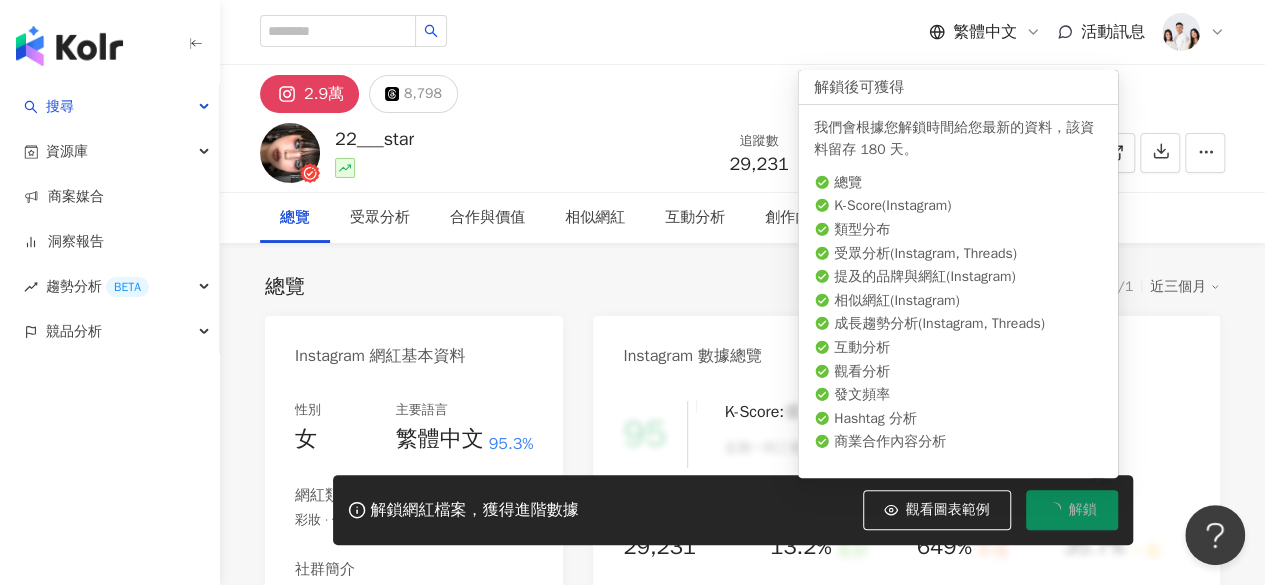 click 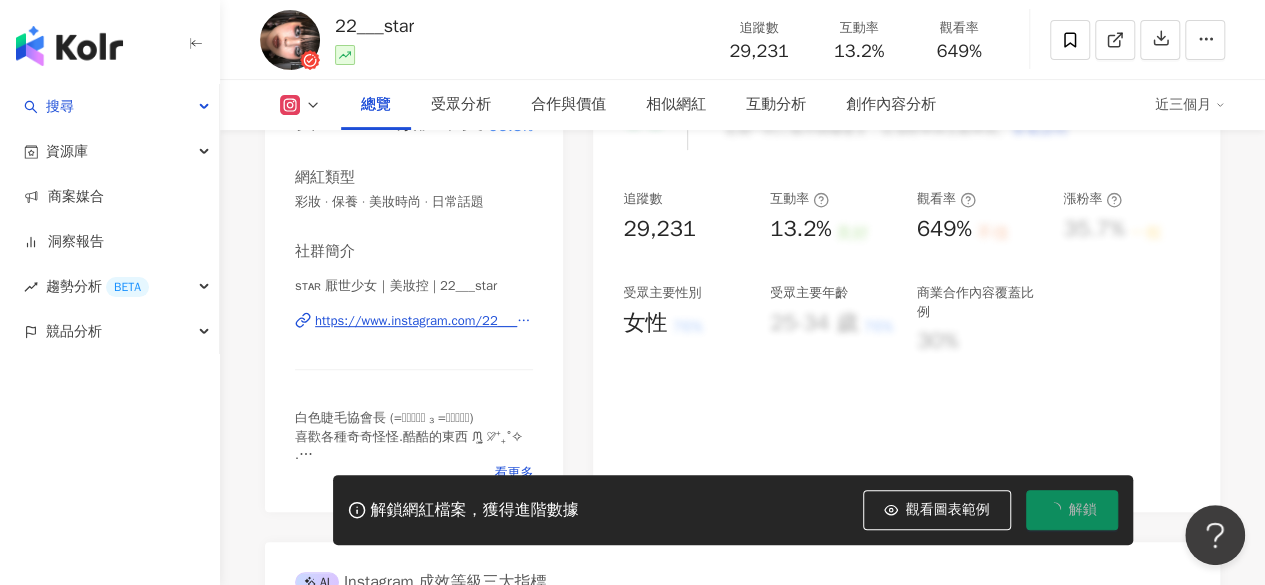 scroll, scrollTop: 319, scrollLeft: 0, axis: vertical 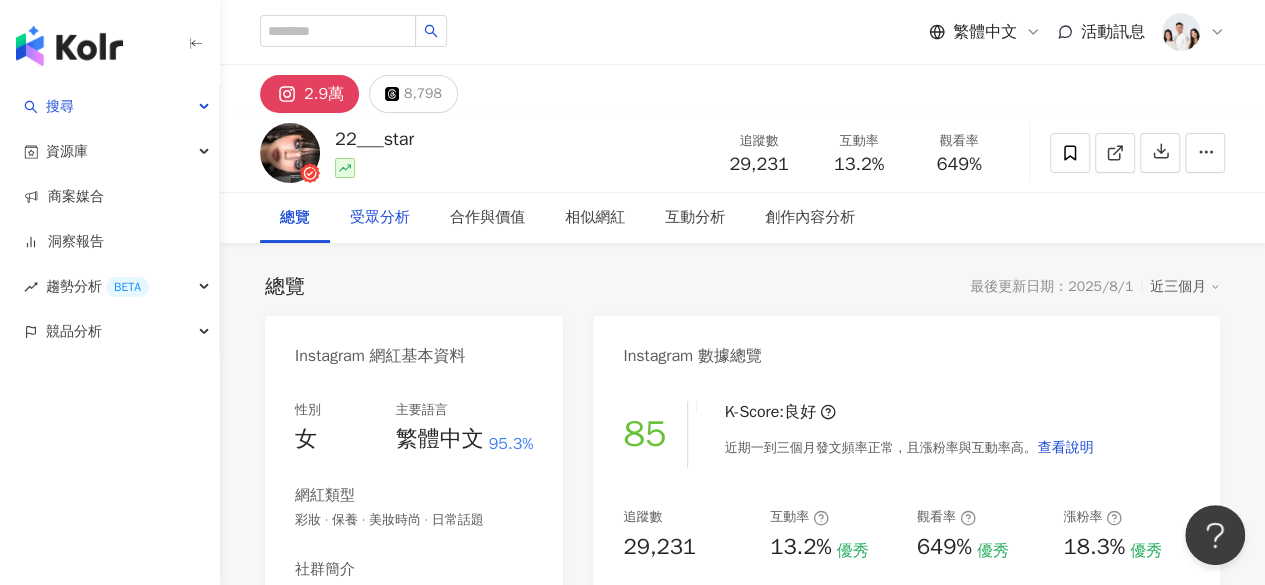 click on "受眾分析" at bounding box center (380, 218) 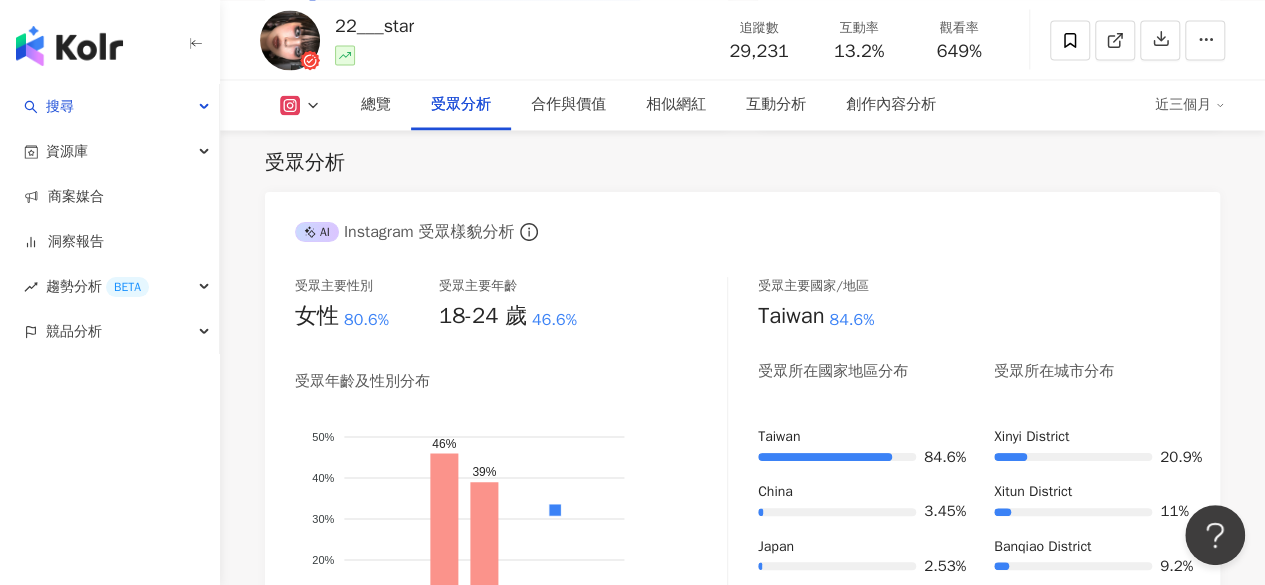 click on "22___star" at bounding box center [374, 26] 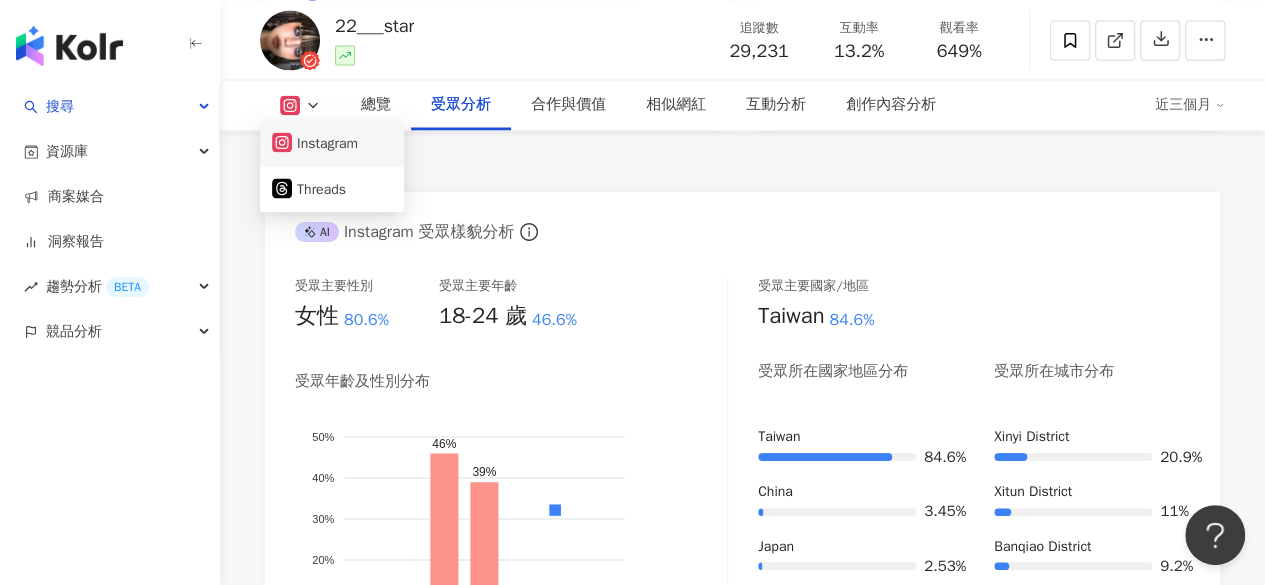 click on "Instagram" at bounding box center [332, 143] 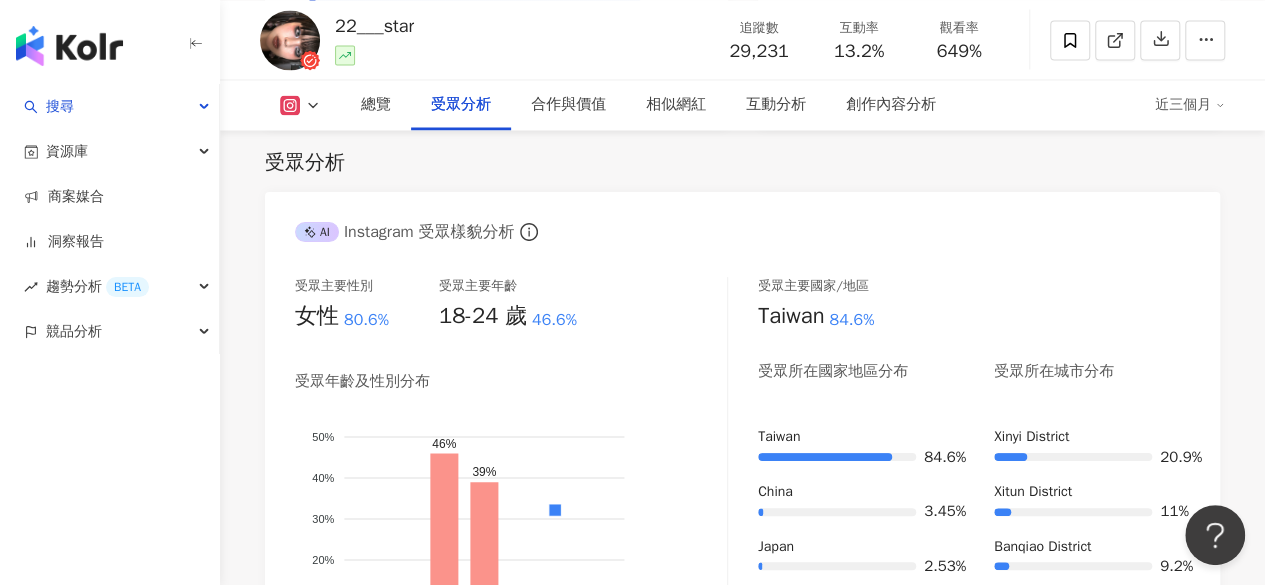 click 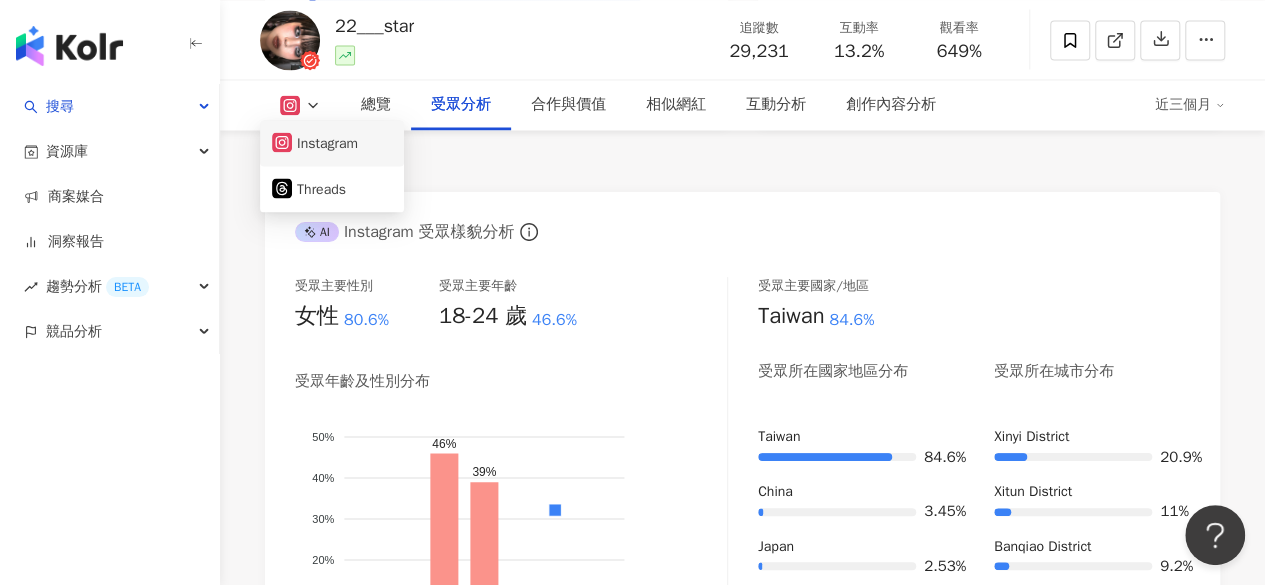 click on "Instagram" at bounding box center [332, 143] 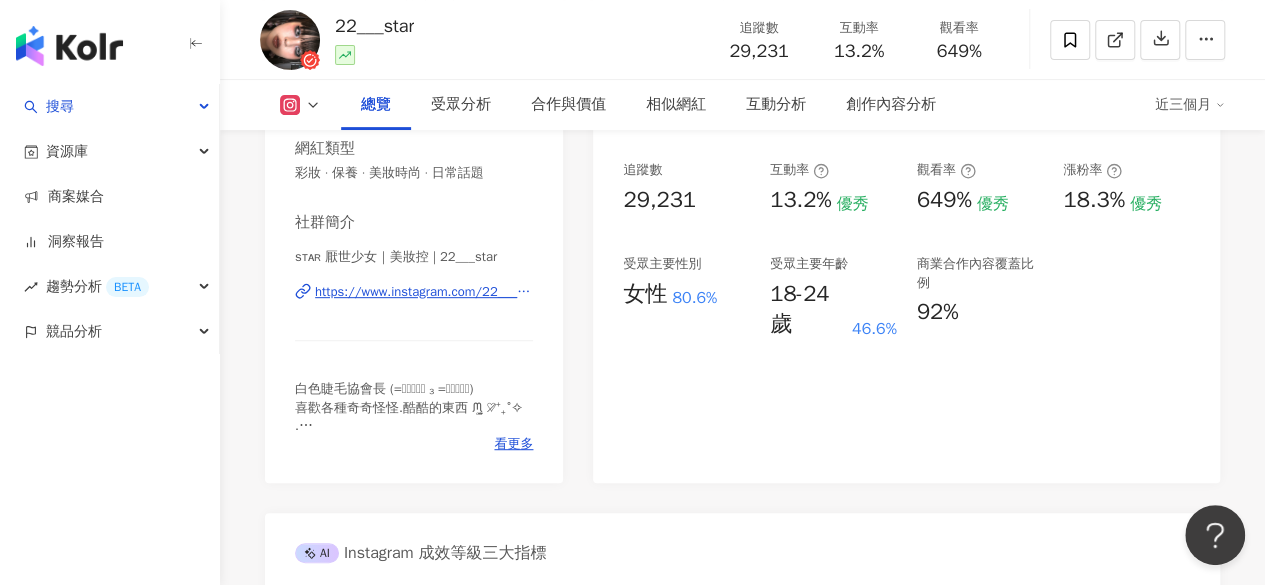 scroll, scrollTop: 354, scrollLeft: 0, axis: vertical 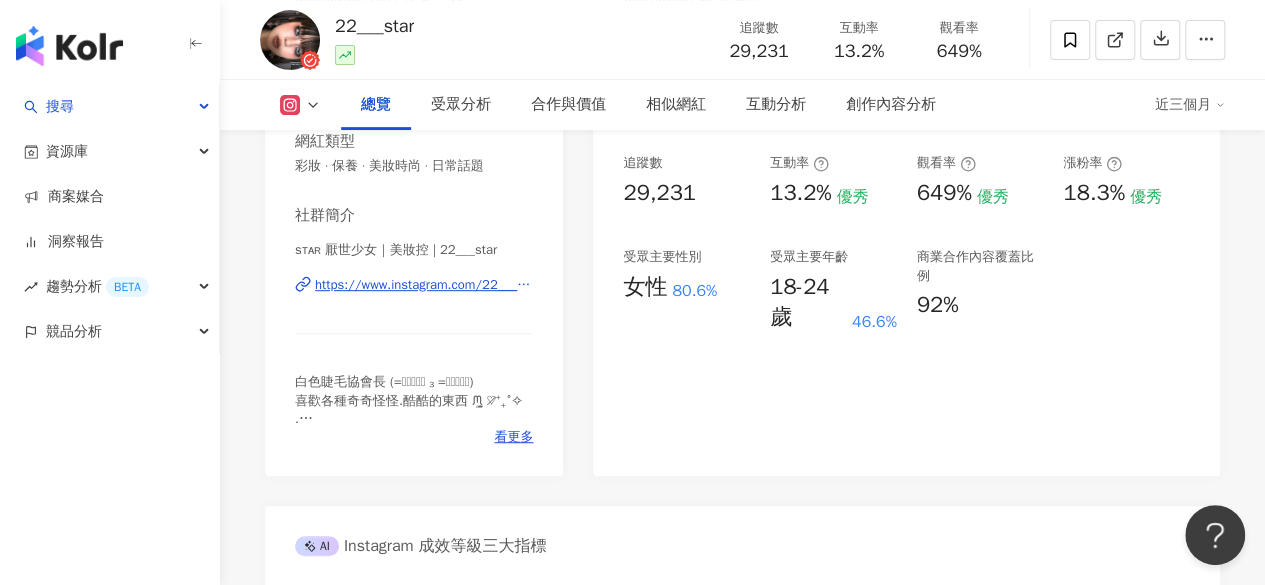 click on "https://www.instagram.com/22___star/" at bounding box center [424, 285] 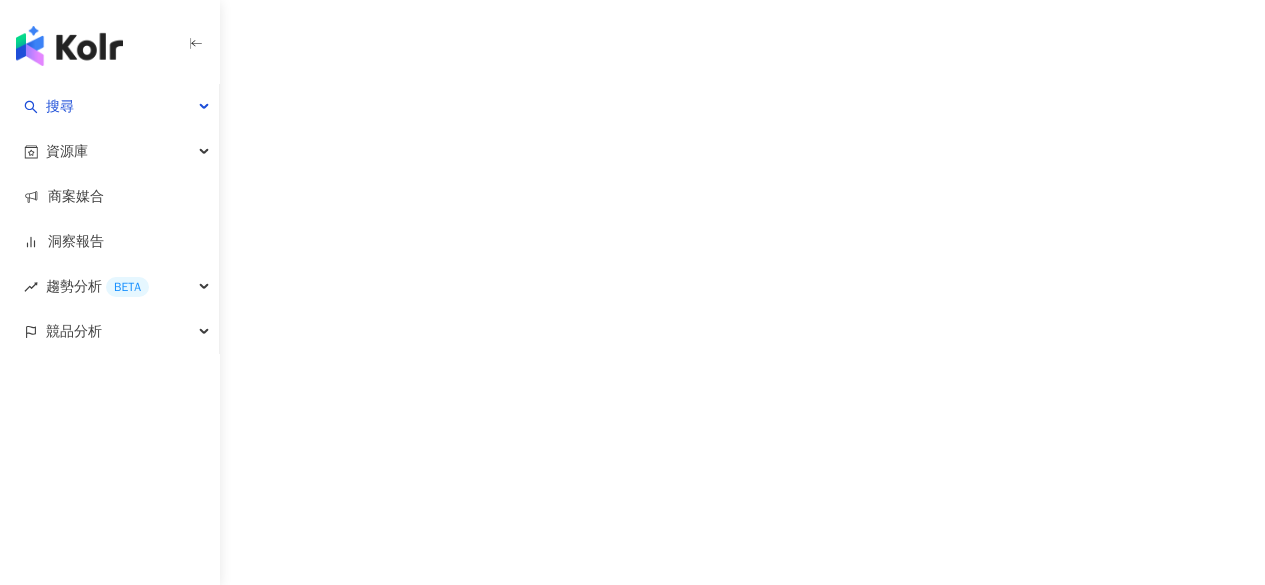scroll, scrollTop: 0, scrollLeft: 0, axis: both 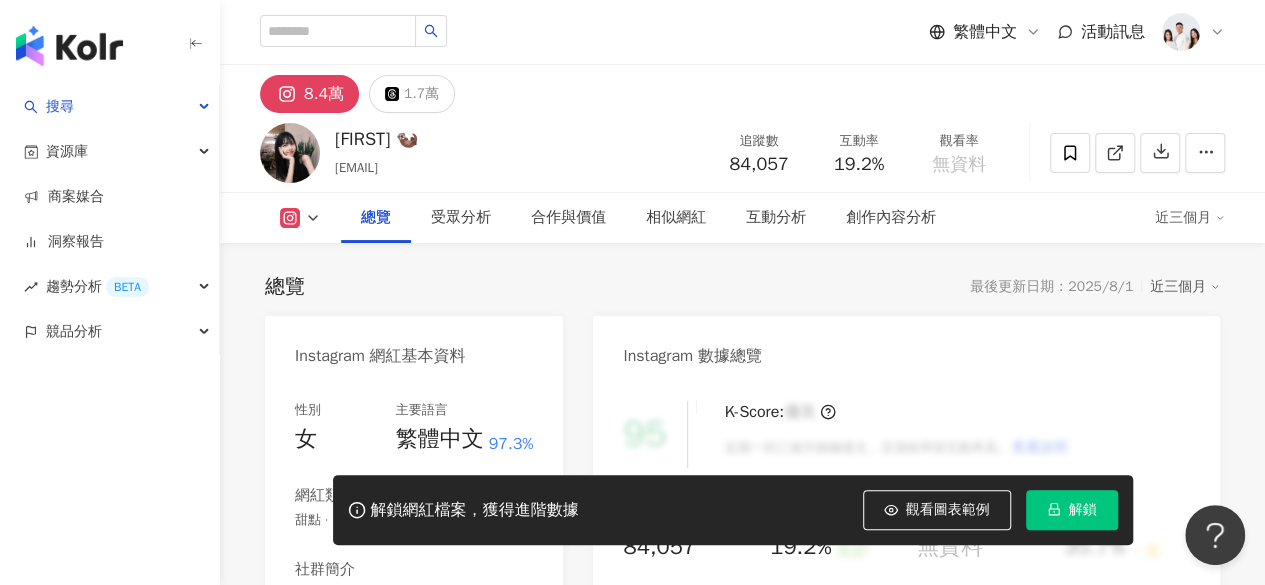 click 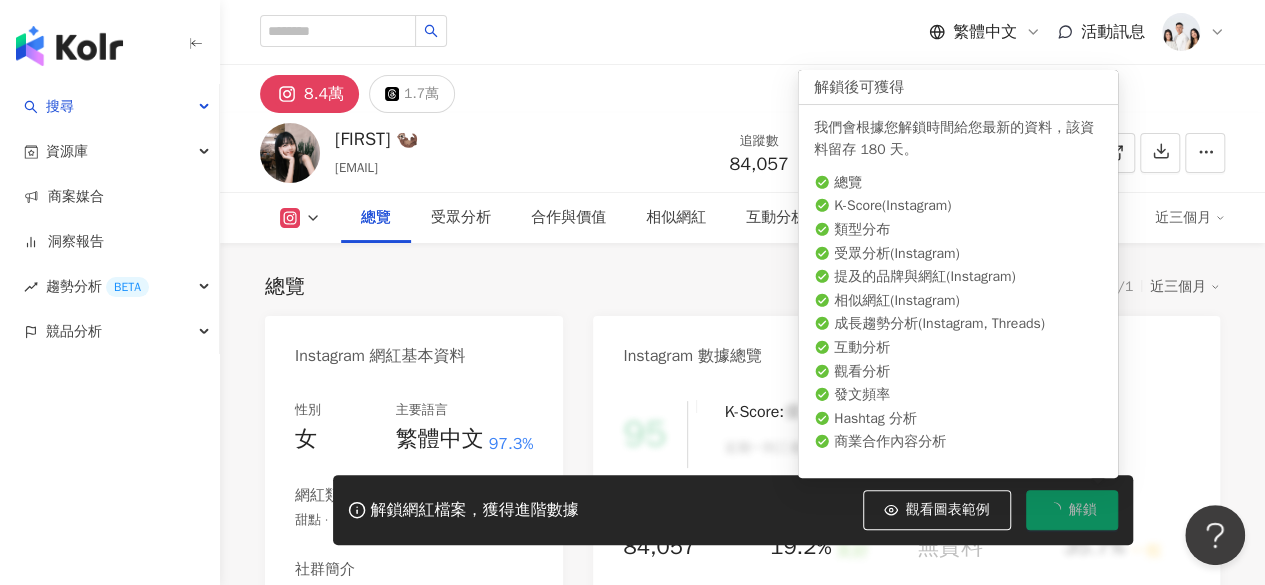 click 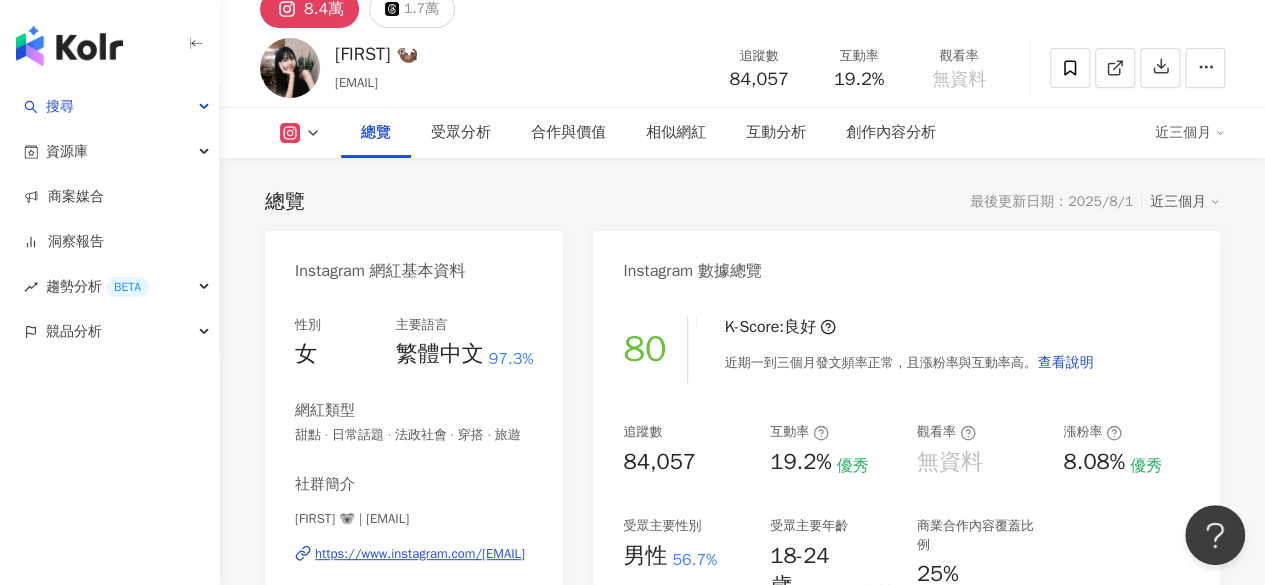 scroll, scrollTop: 88, scrollLeft: 0, axis: vertical 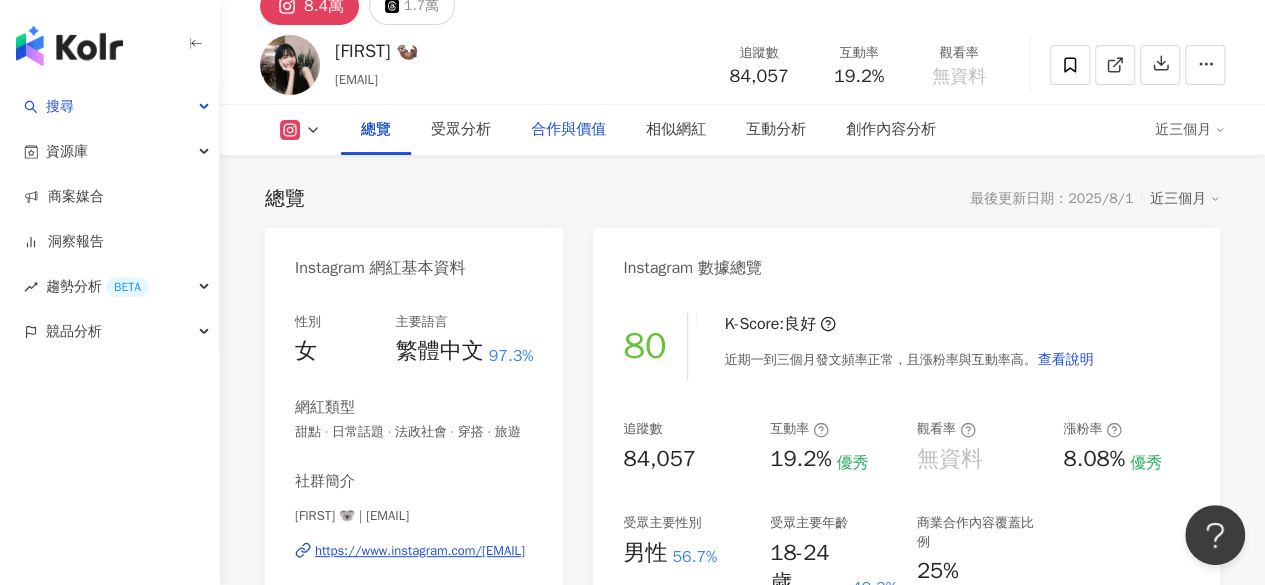 click on "合作與價值" at bounding box center (568, 130) 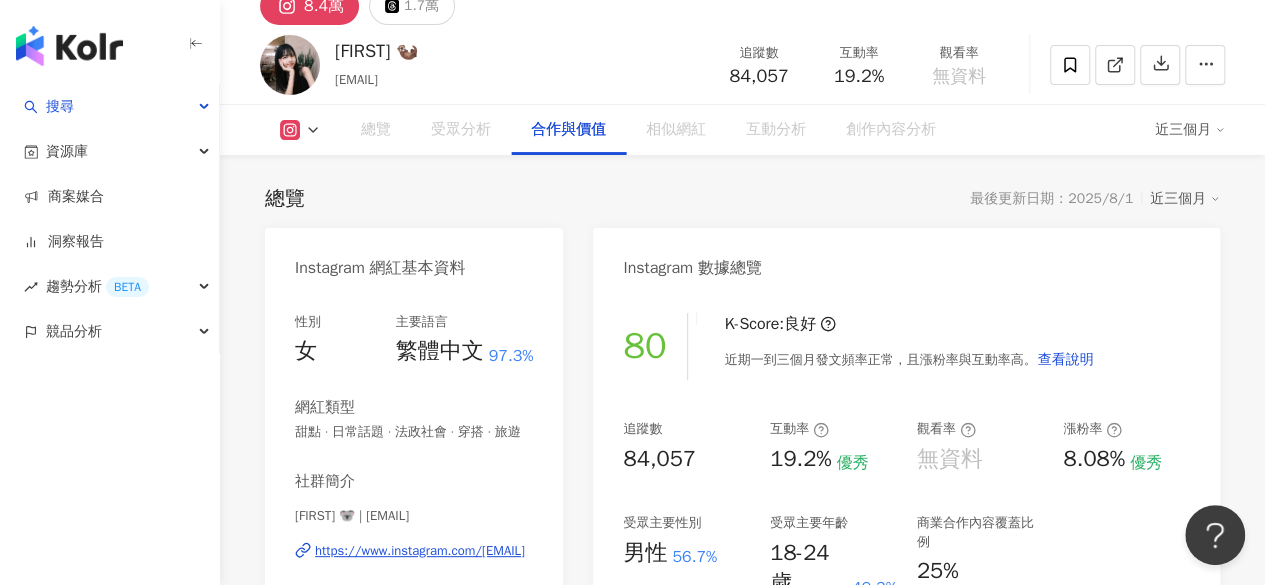 scroll, scrollTop: 2705, scrollLeft: 0, axis: vertical 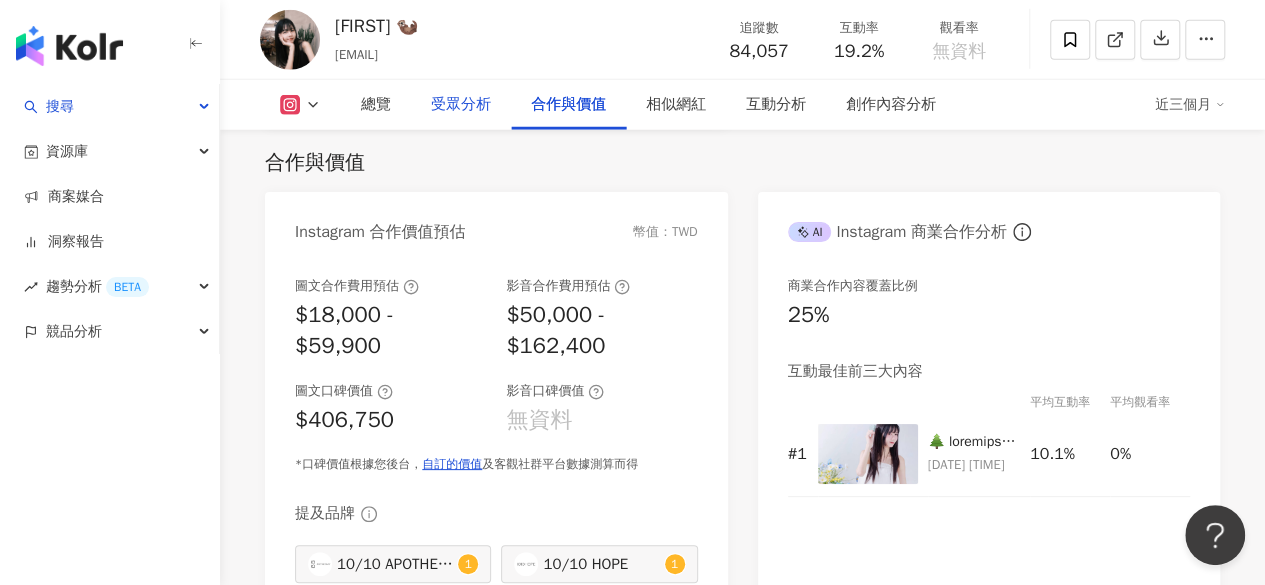 click on "受眾分析" at bounding box center [461, 105] 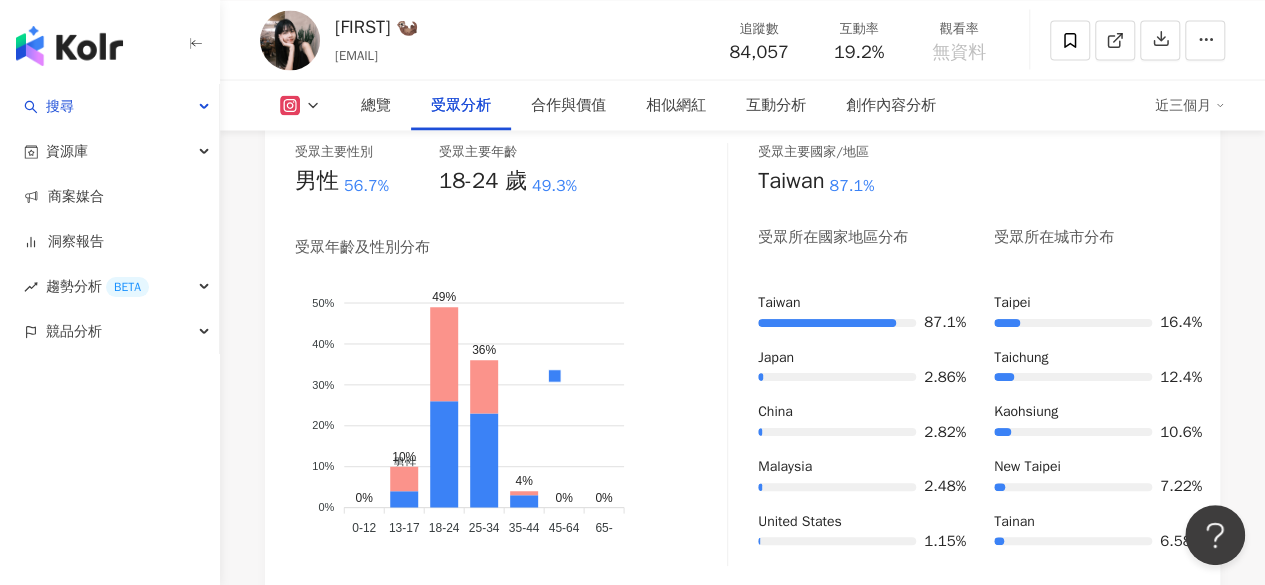 scroll, scrollTop: 1882, scrollLeft: 0, axis: vertical 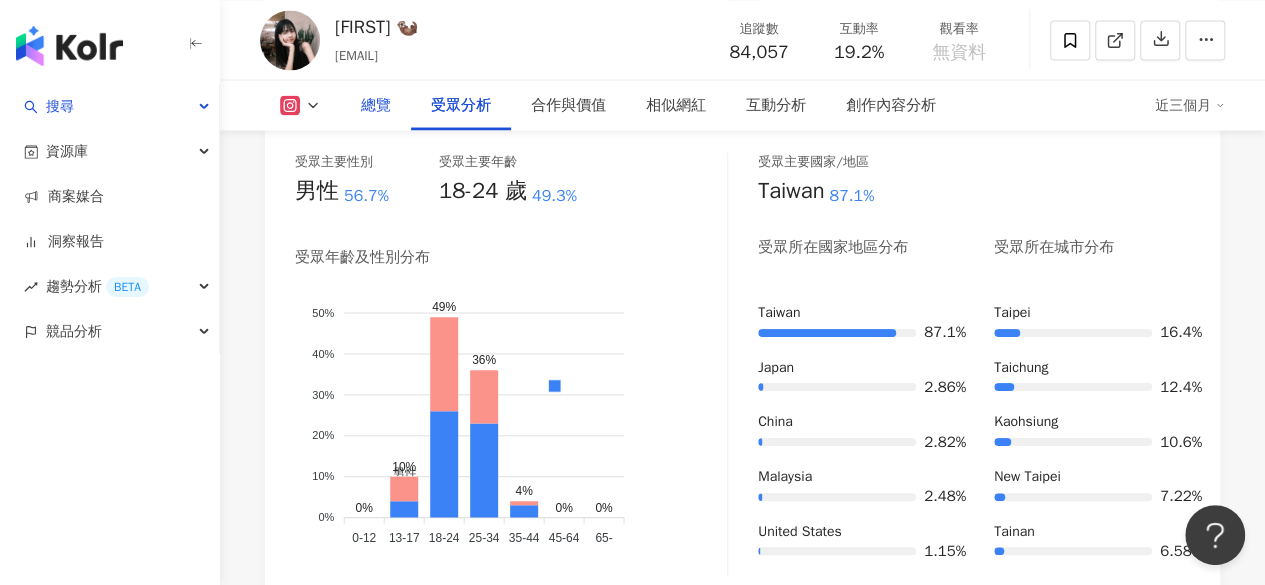 click on "總覽" at bounding box center (376, 105) 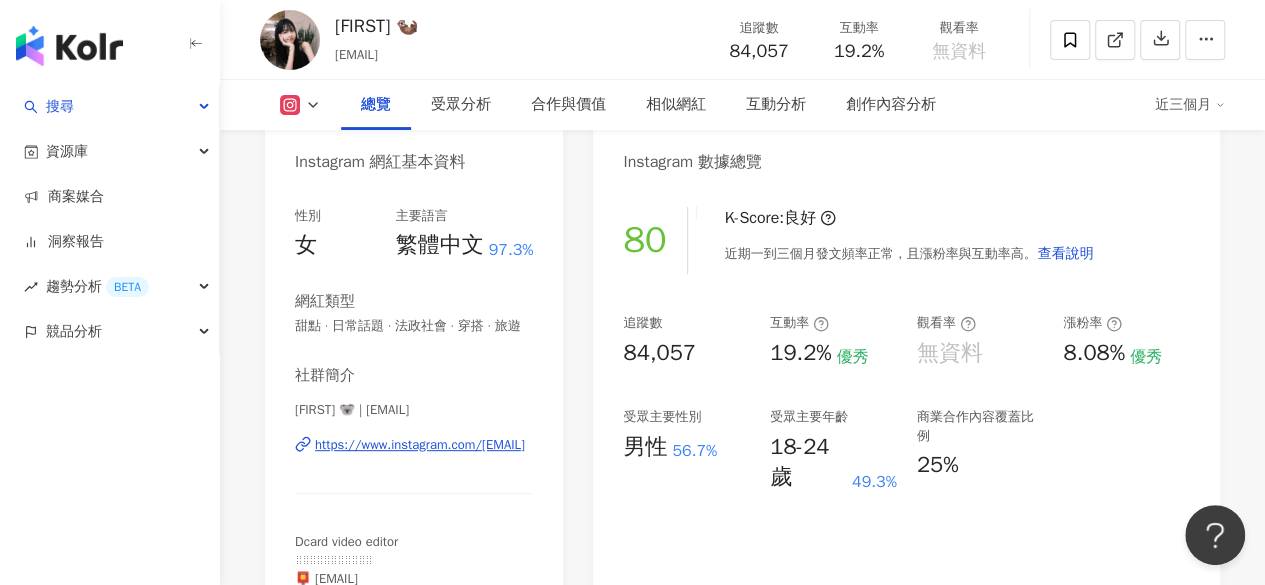 scroll, scrollTop: 199, scrollLeft: 0, axis: vertical 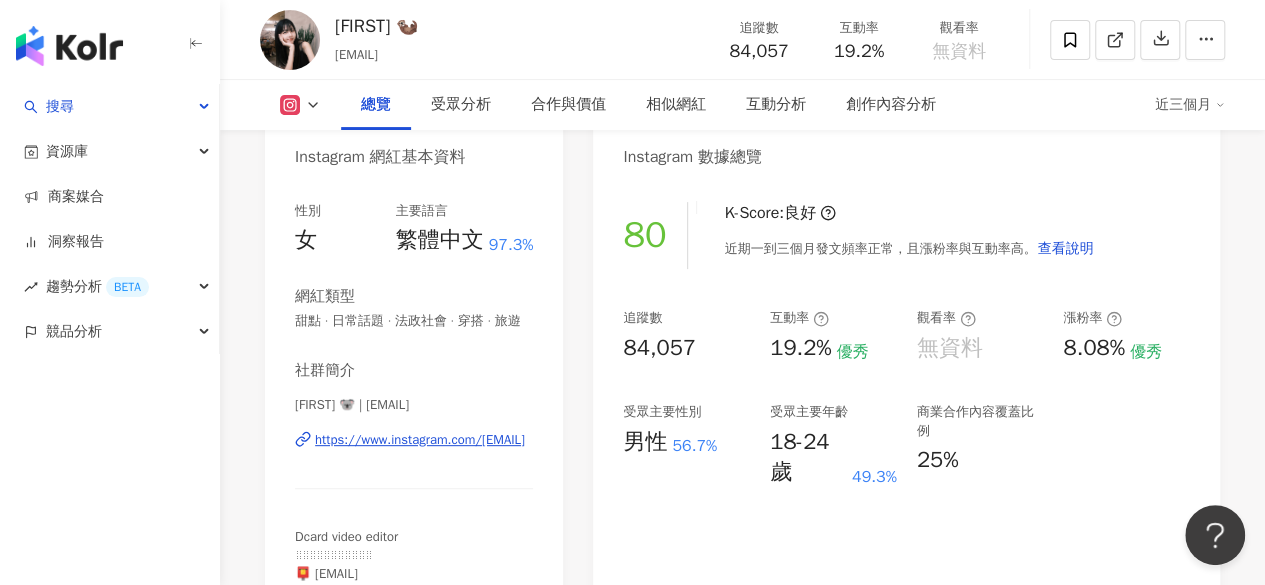 click on "56.7%" at bounding box center [694, 446] 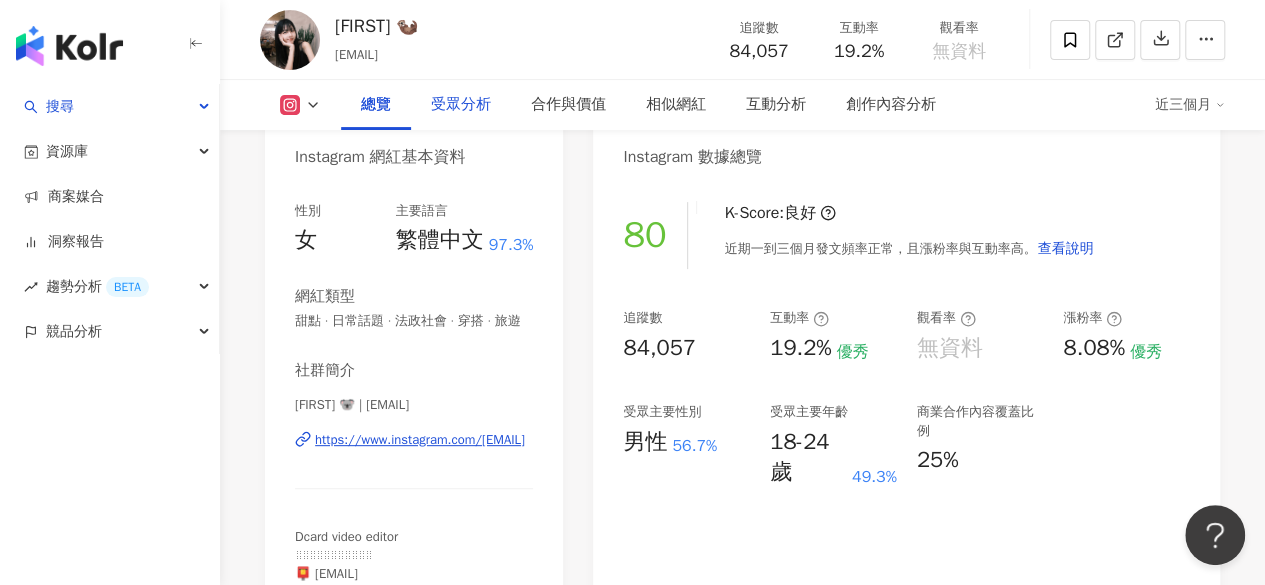 click on "受眾分析" at bounding box center [461, 105] 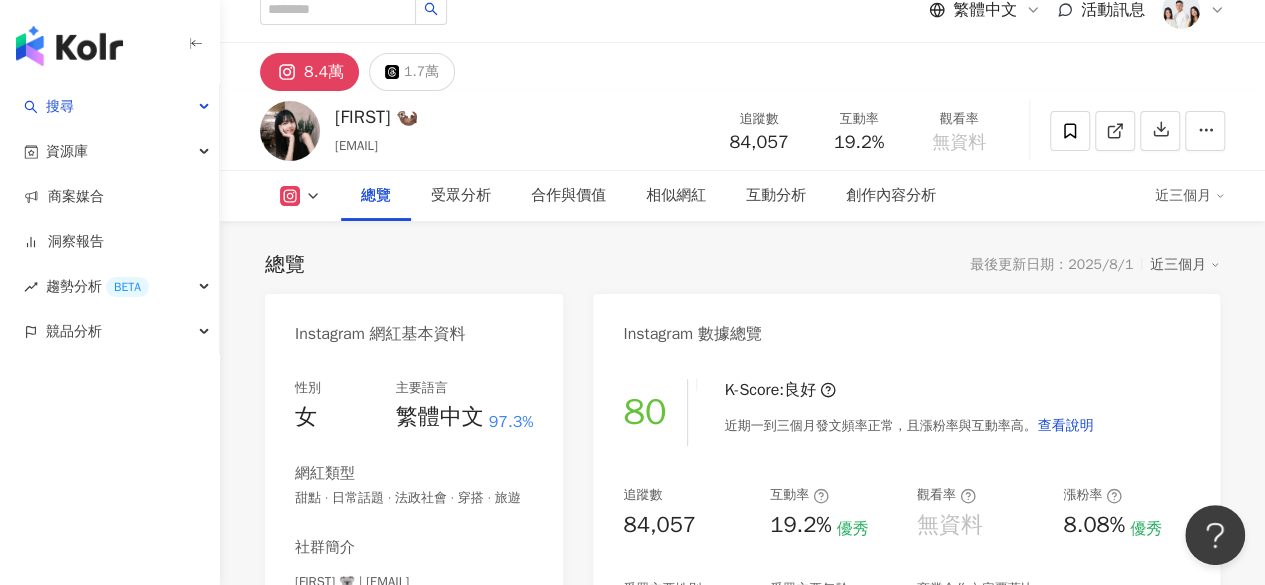 scroll, scrollTop: 20, scrollLeft: 0, axis: vertical 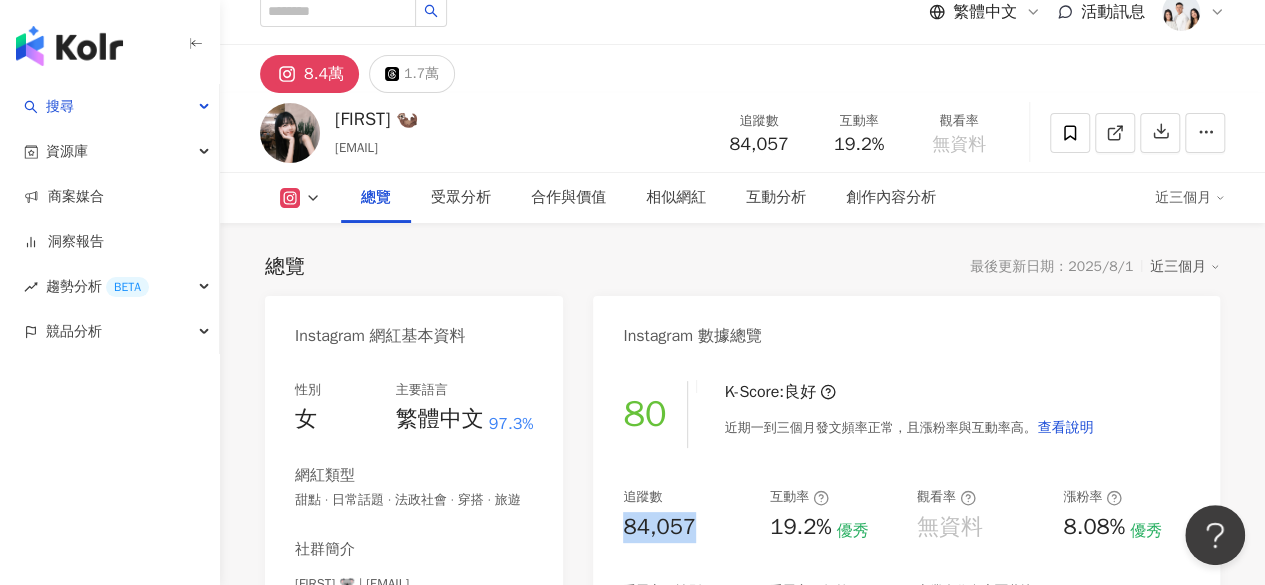 drag, startPoint x: 621, startPoint y: 527, endPoint x: 697, endPoint y: 531, distance: 76.105194 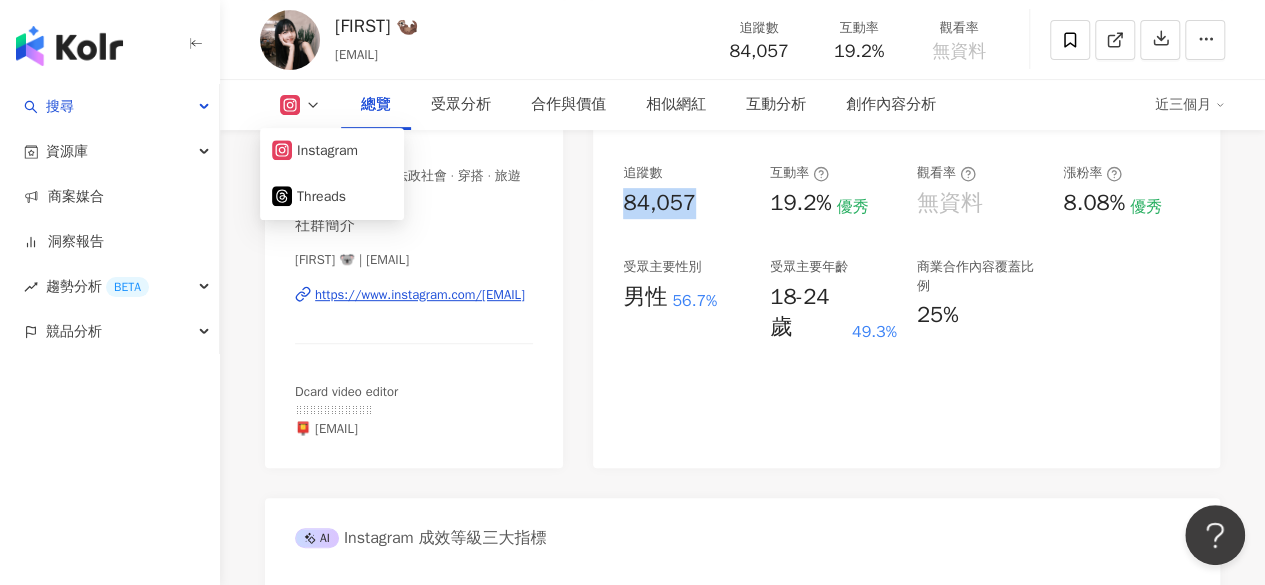 scroll, scrollTop: 356, scrollLeft: 0, axis: vertical 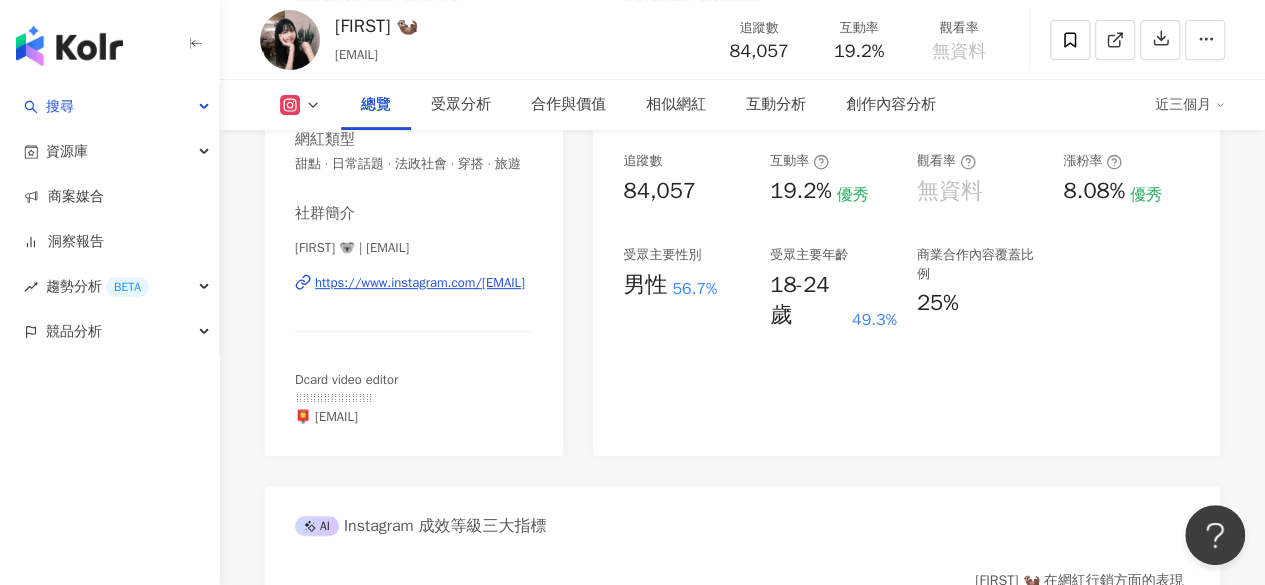 click on "Ellie 🐨 | yuhsuan.ee https://www.instagram.com/yuhsuan.ee/" at bounding box center [414, 297] 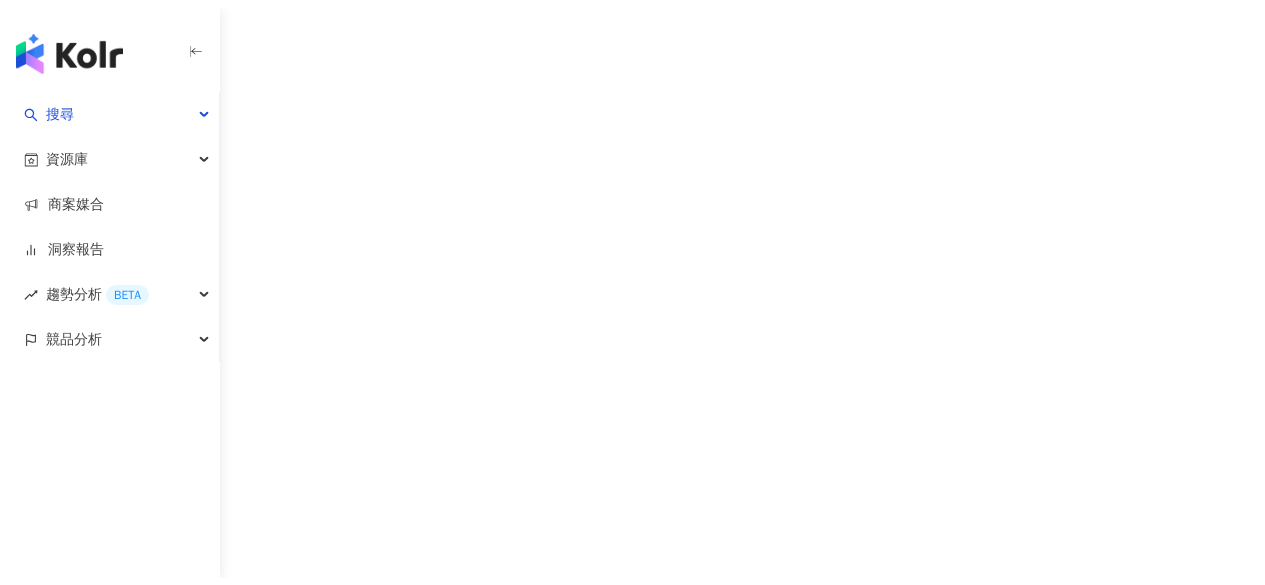 scroll, scrollTop: 0, scrollLeft: 0, axis: both 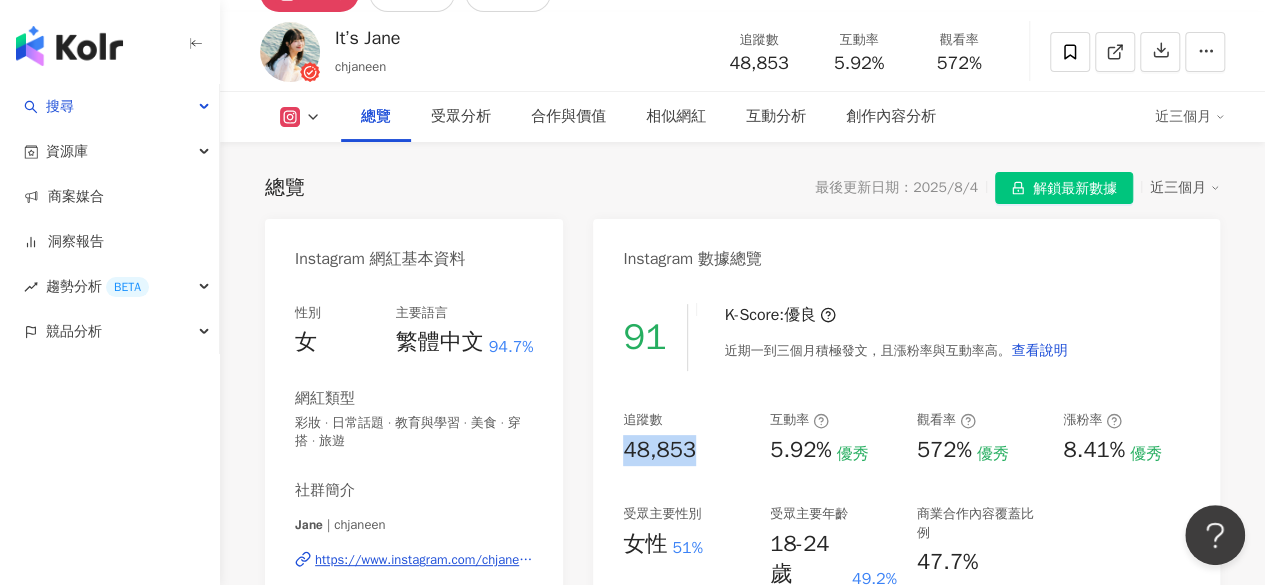drag, startPoint x: 621, startPoint y: 451, endPoint x: 712, endPoint y: 458, distance: 91.26884 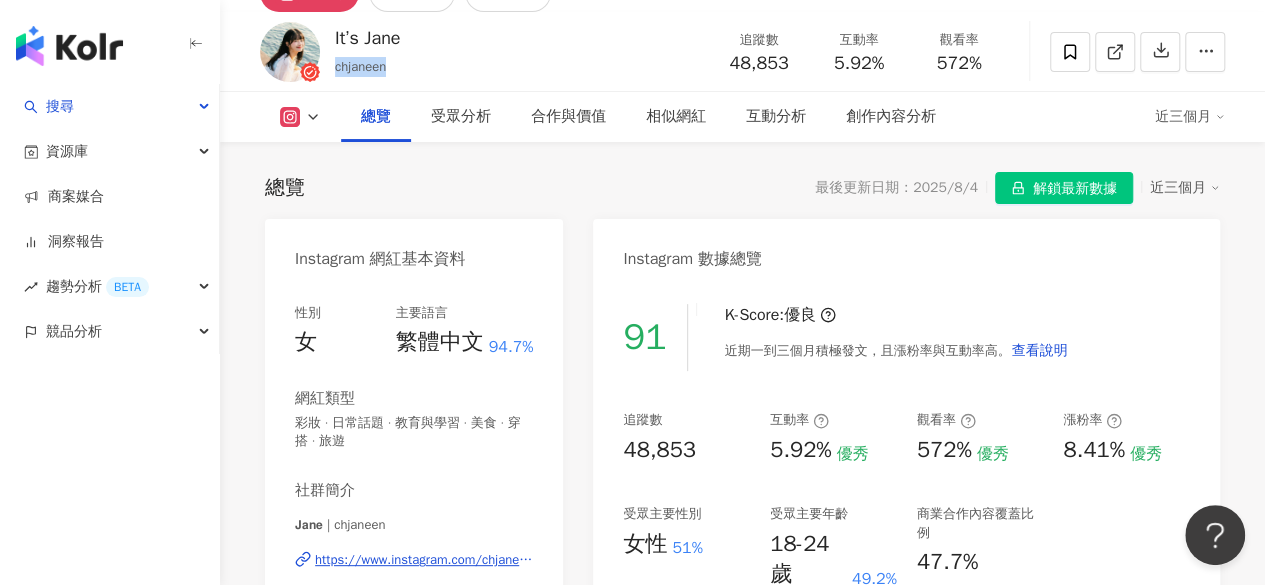 drag, startPoint x: 390, startPoint y: 68, endPoint x: 327, endPoint y: 76, distance: 63.505905 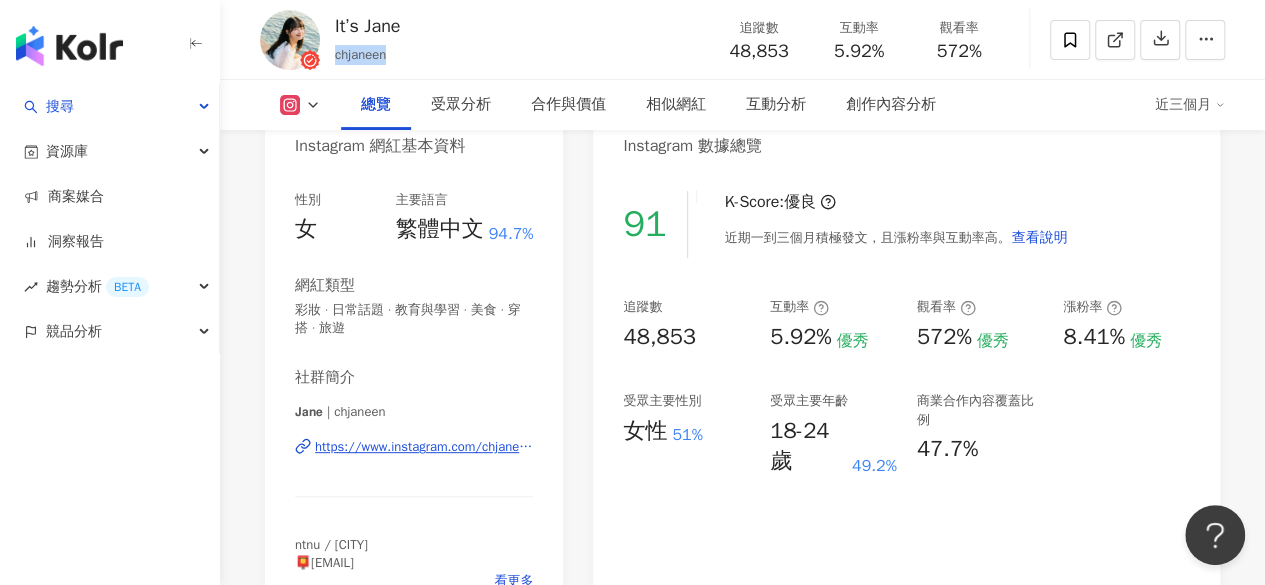 scroll, scrollTop: 217, scrollLeft: 0, axis: vertical 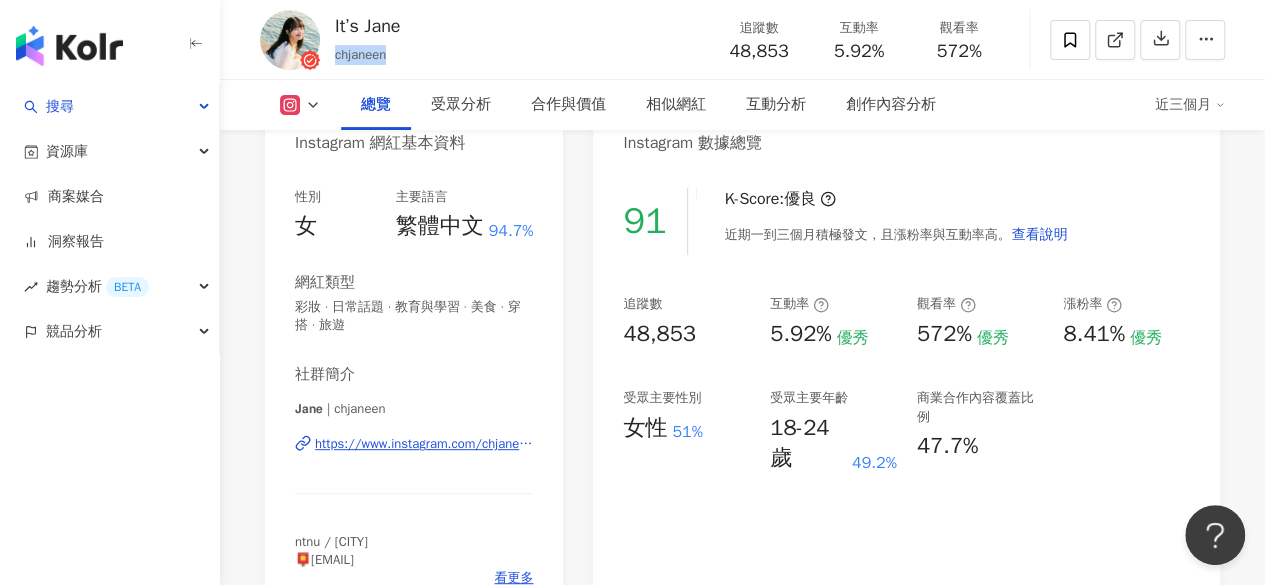 click on "https://www.instagram.com/chjaneen/" at bounding box center (424, 444) 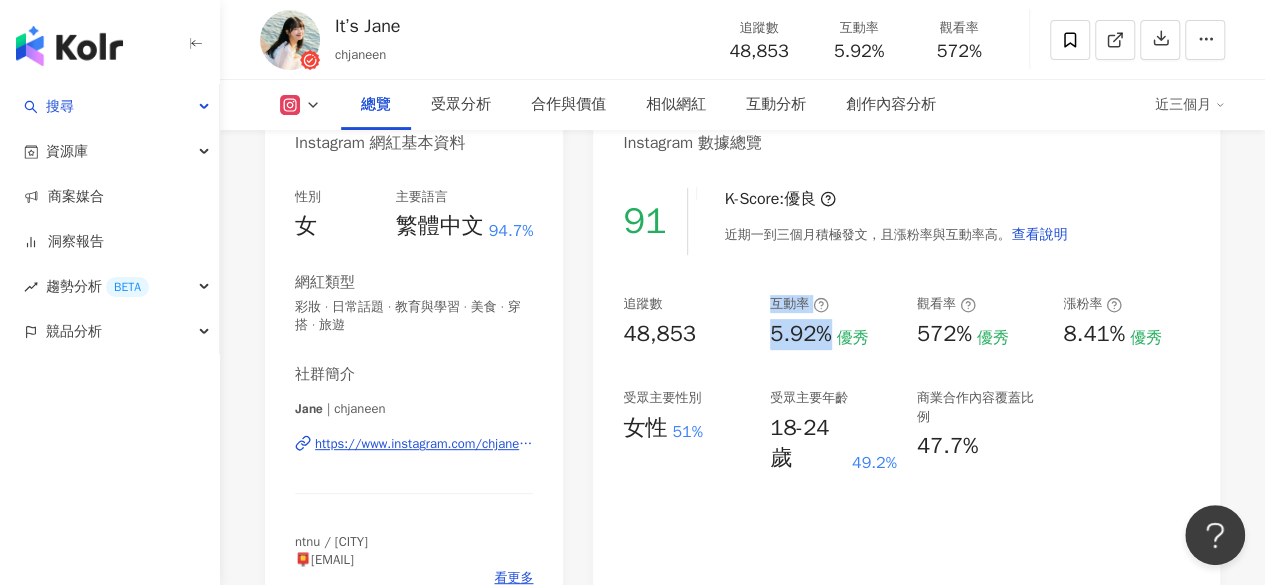 drag, startPoint x: 757, startPoint y: 334, endPoint x: 832, endPoint y: 335, distance: 75.00667 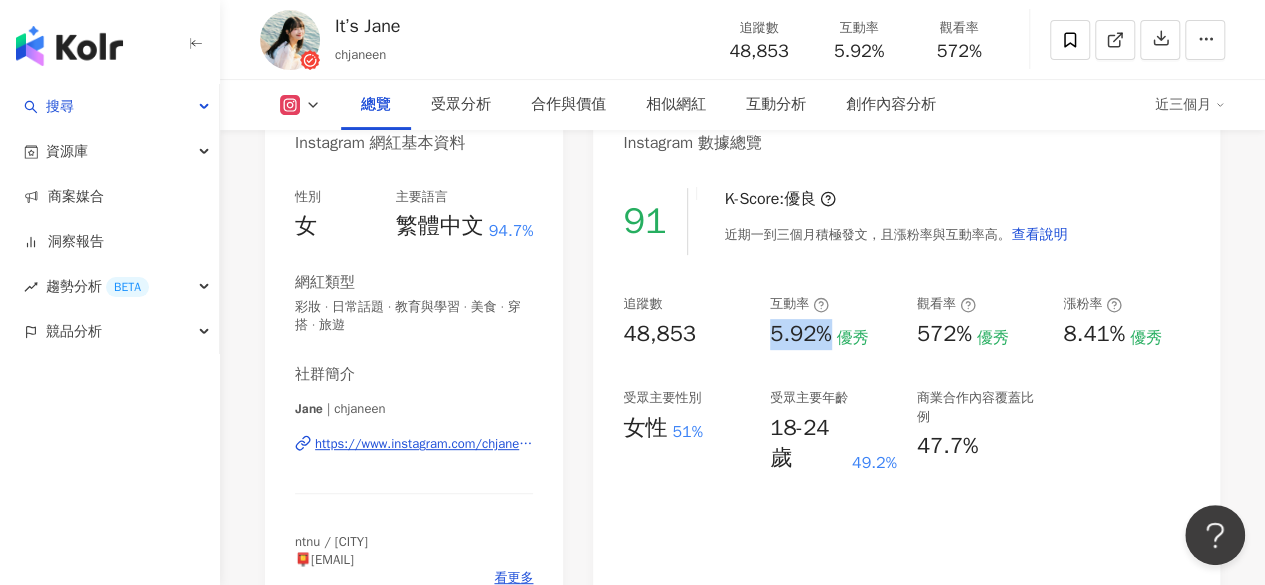 drag, startPoint x: 832, startPoint y: 335, endPoint x: 774, endPoint y: 337, distance: 58.034473 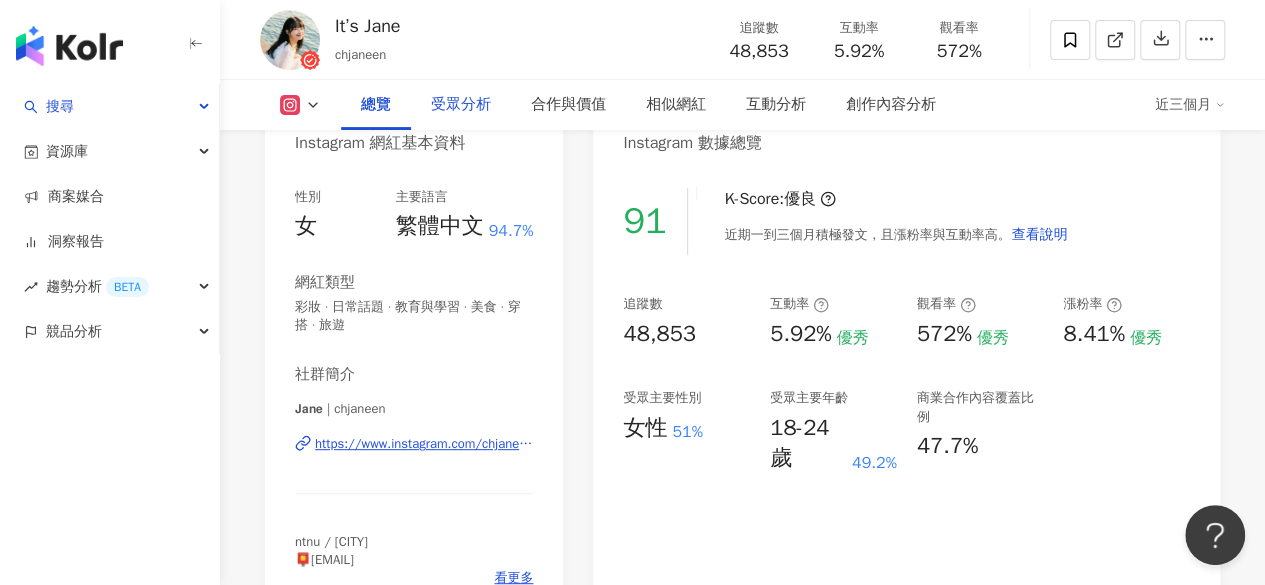 click on "受眾分析" at bounding box center [461, 105] 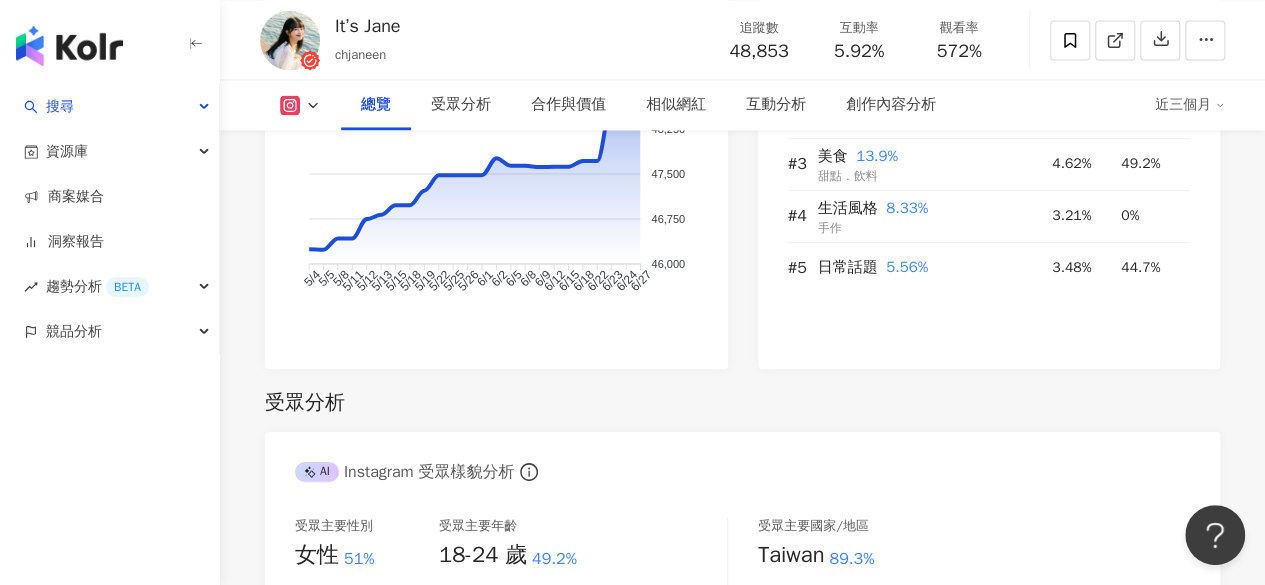 scroll, scrollTop: 1514, scrollLeft: 0, axis: vertical 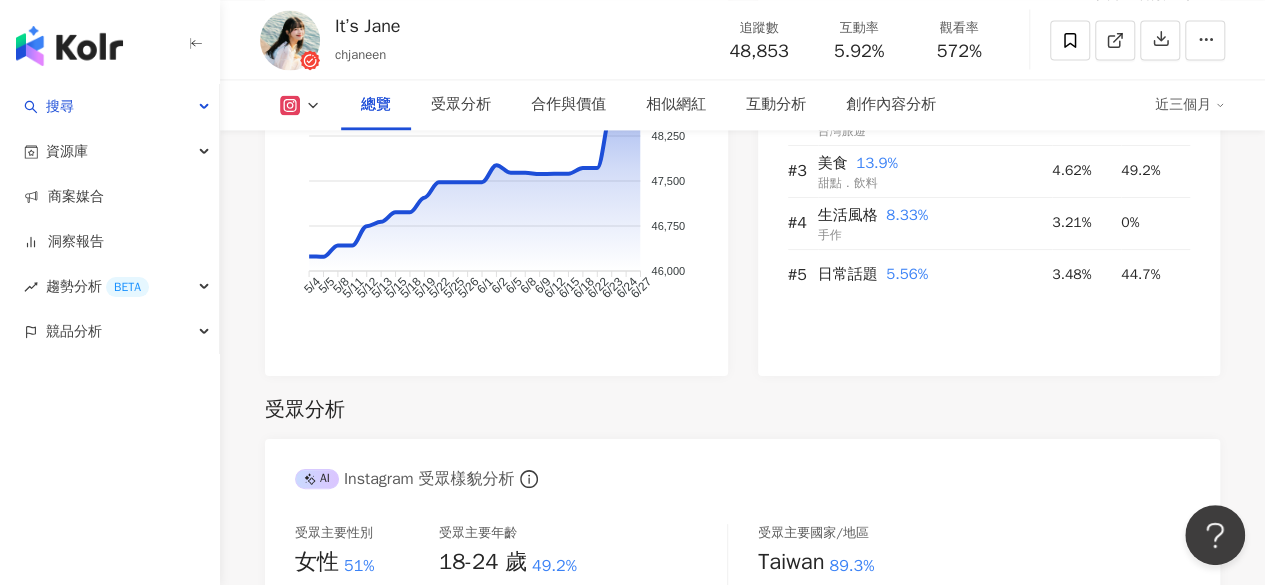 click on "總覽" at bounding box center [376, 105] 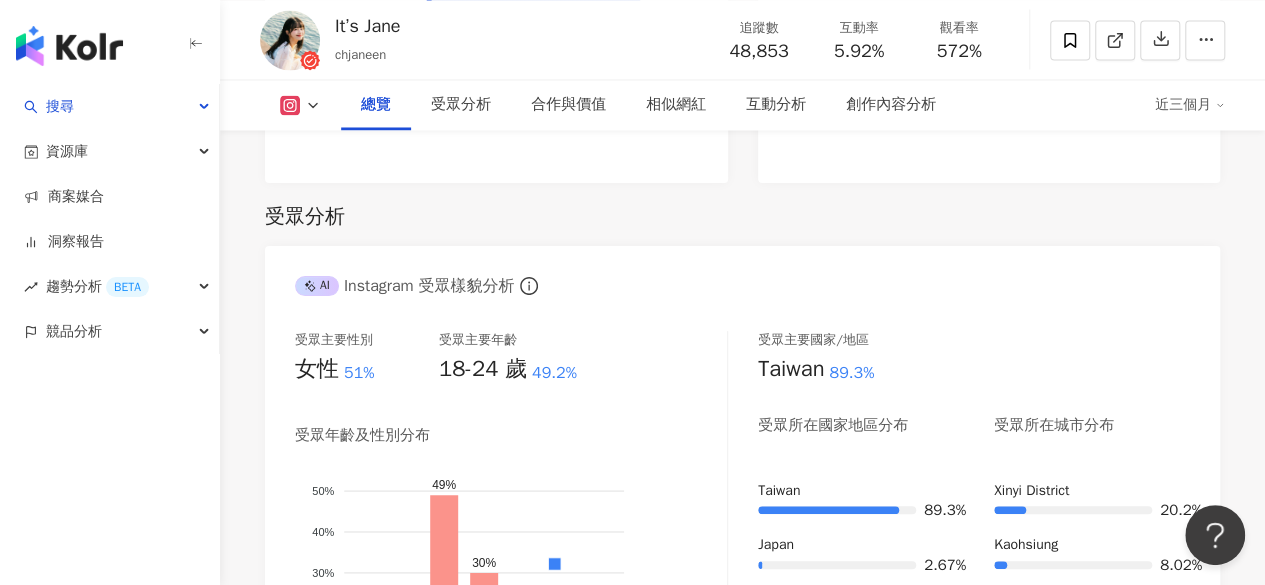 scroll, scrollTop: 1708, scrollLeft: 0, axis: vertical 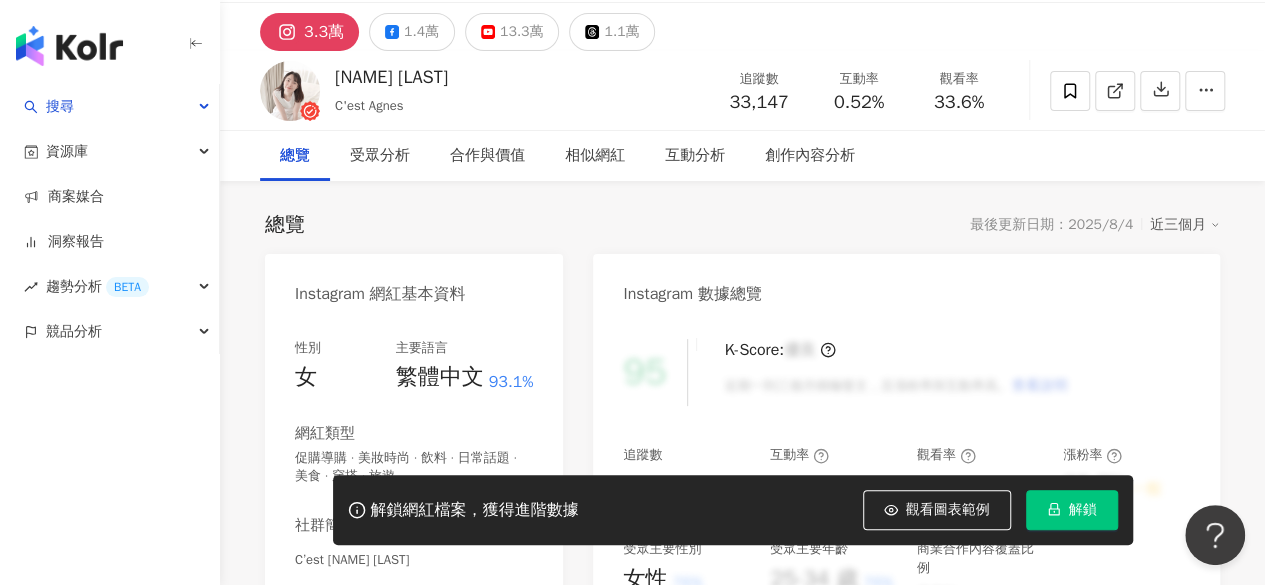 click on "解鎖" at bounding box center [1072, 510] 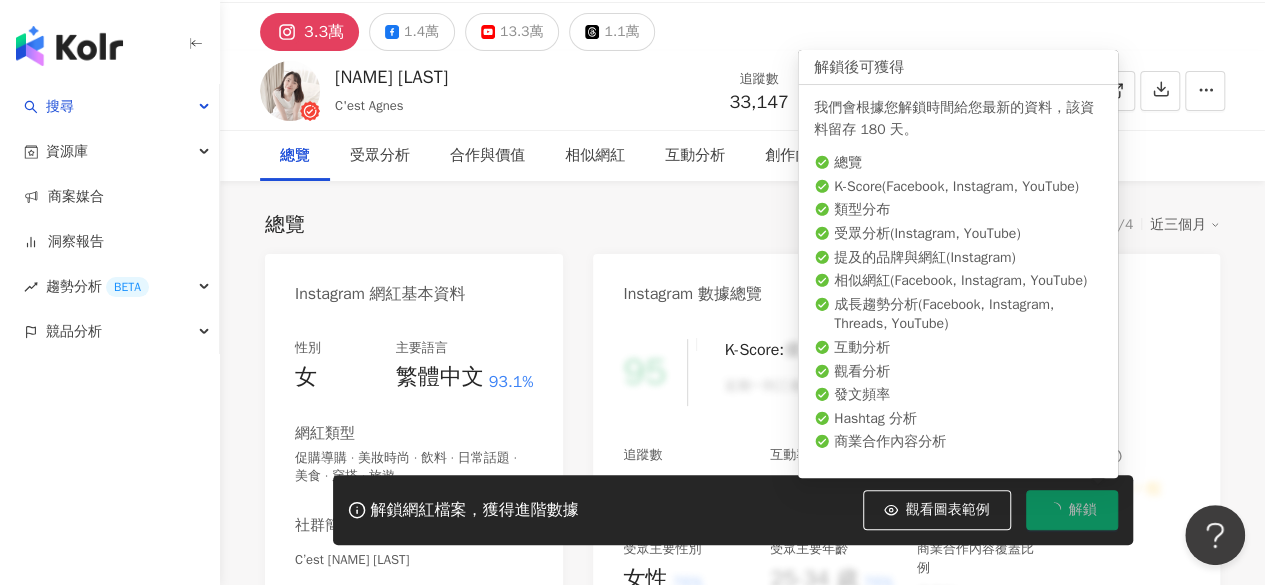 click on "解鎖" at bounding box center (1072, 510) 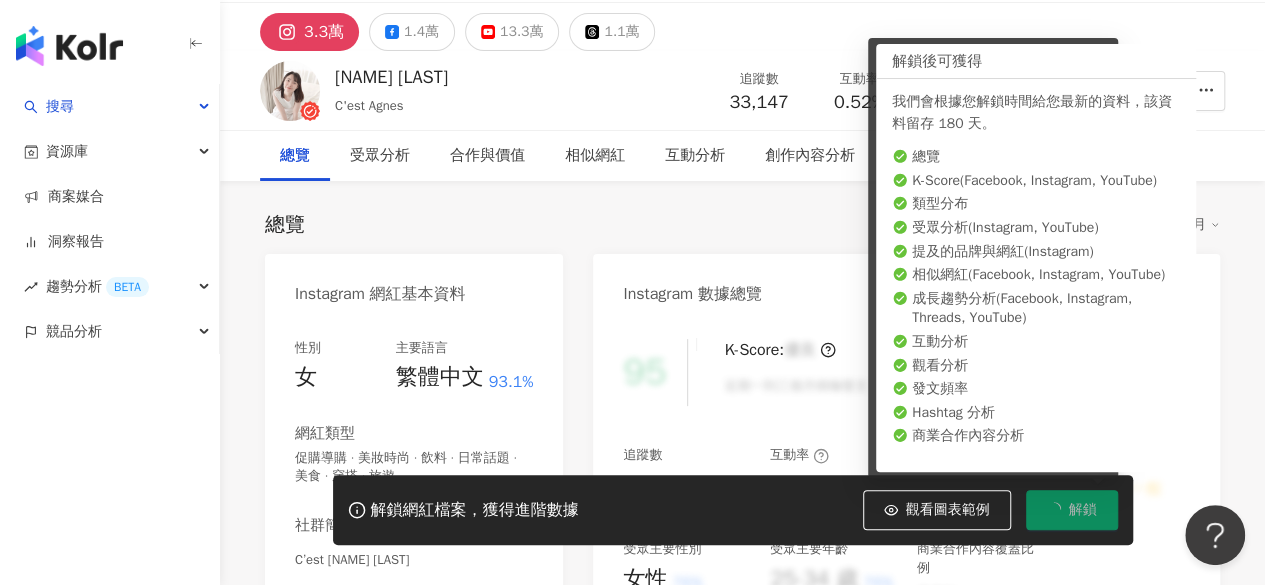 click on "解鎖" at bounding box center [1072, 510] 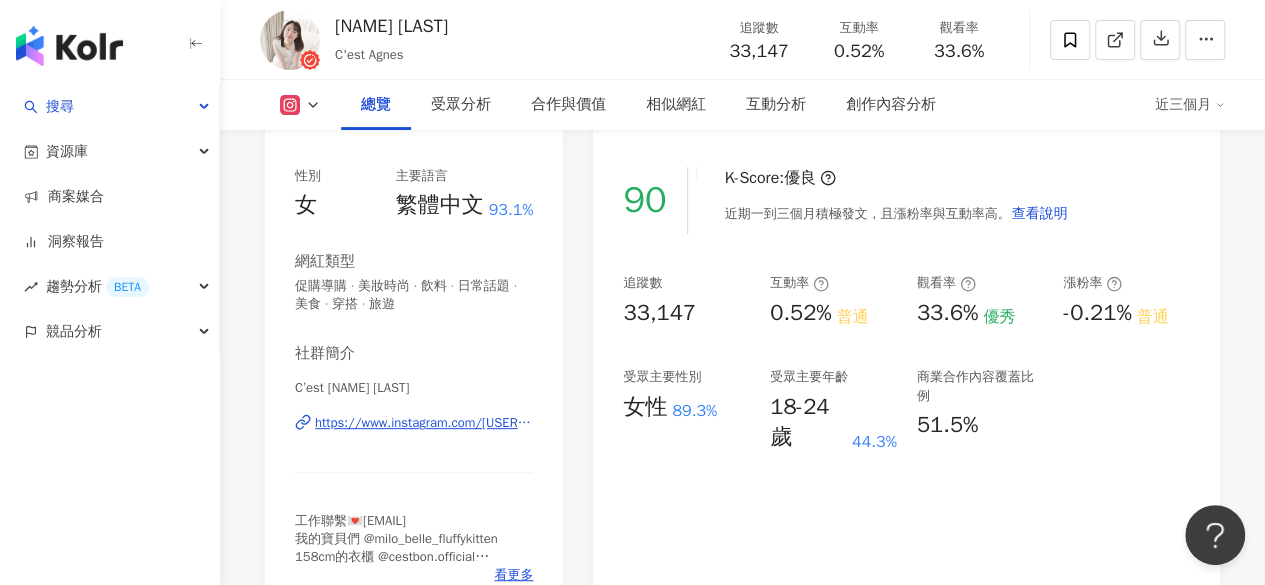 scroll, scrollTop: 236, scrollLeft: 0, axis: vertical 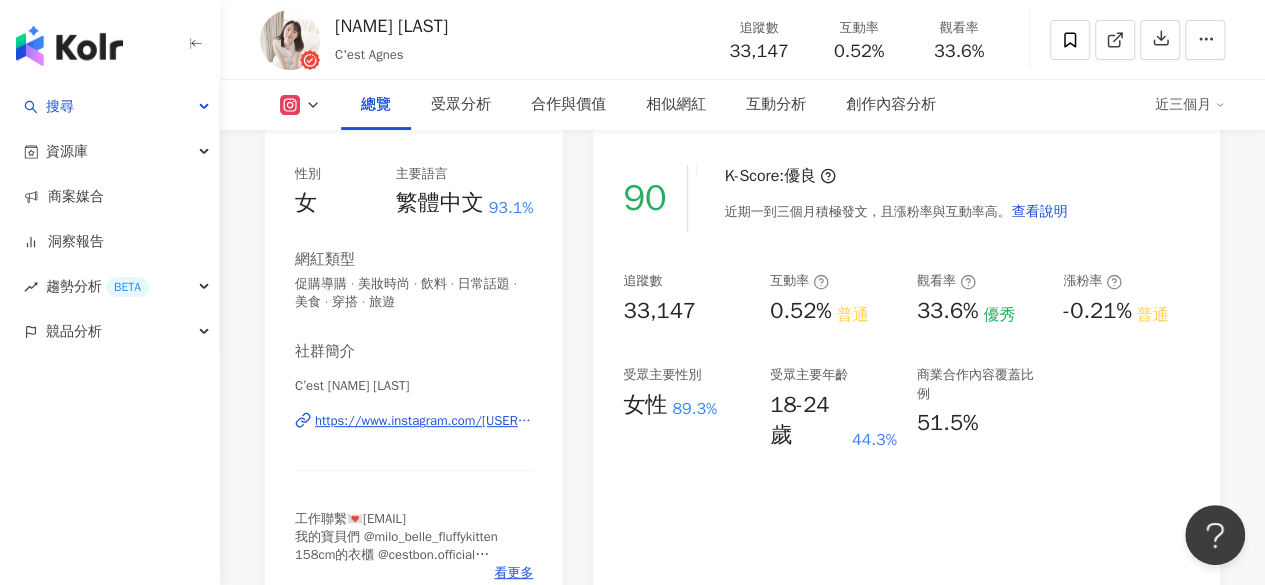 drag, startPoint x: 382, startPoint y: 391, endPoint x: 459, endPoint y: 395, distance: 77.10383 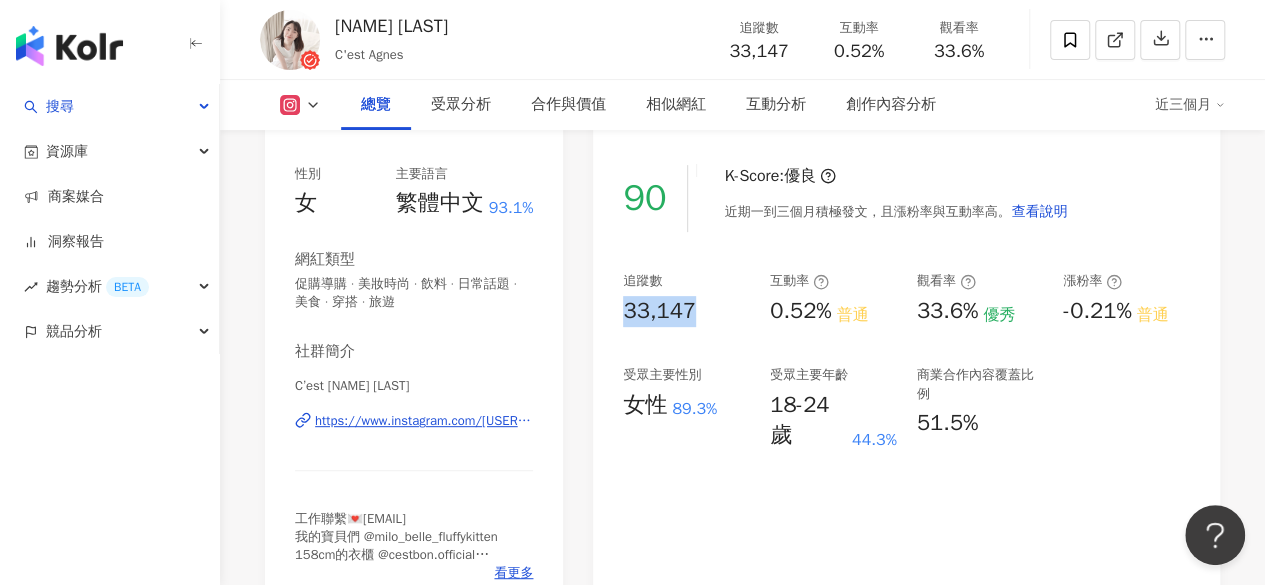 drag, startPoint x: 623, startPoint y: 307, endPoint x: 703, endPoint y: 307, distance: 80 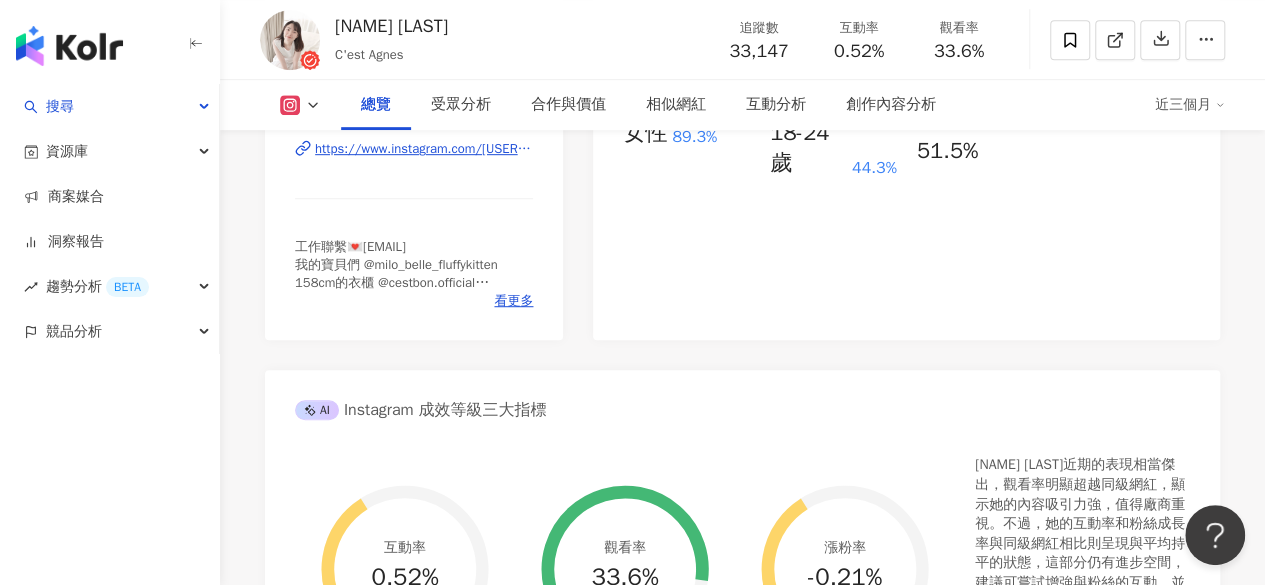 scroll, scrollTop: 509, scrollLeft: 0, axis: vertical 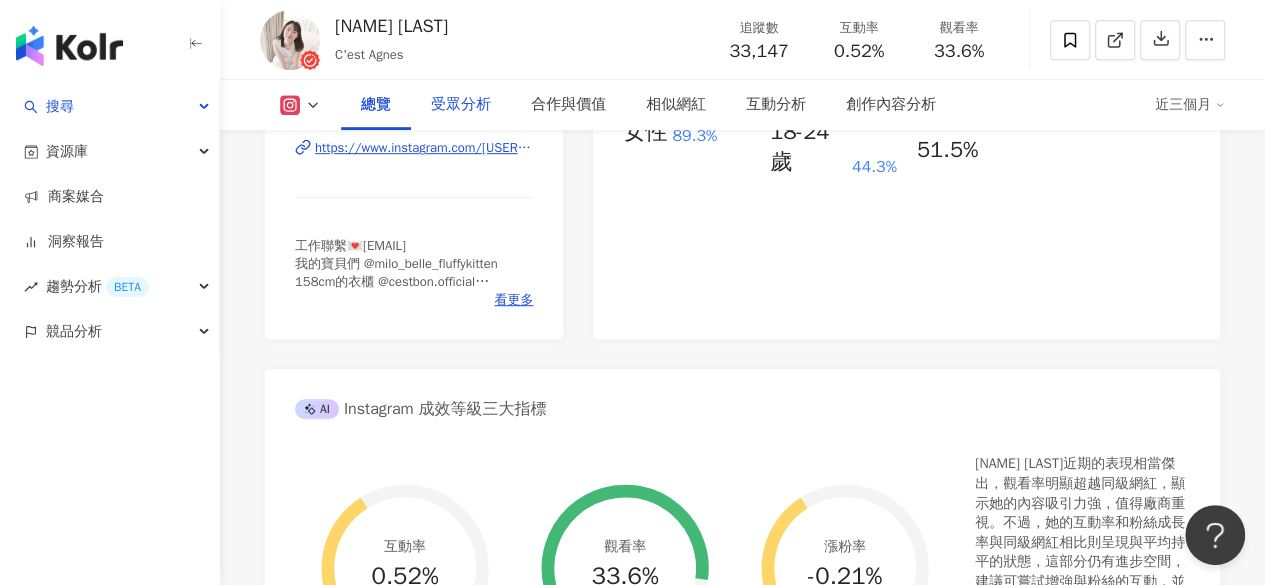 click on "受眾分析" at bounding box center (461, 105) 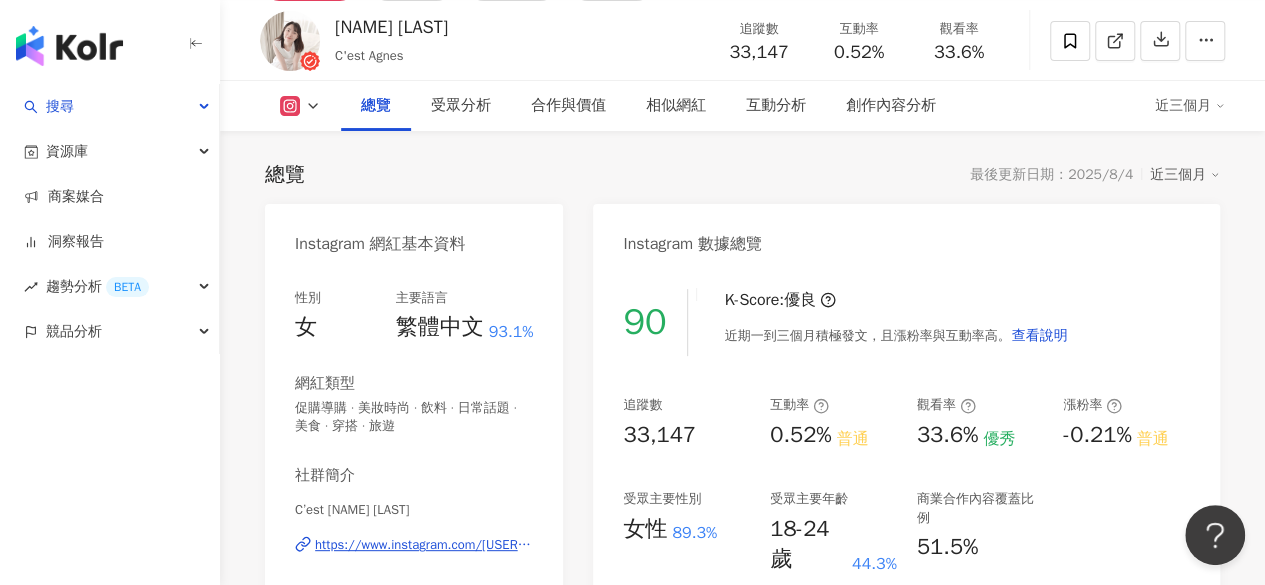 scroll, scrollTop: 106, scrollLeft: 0, axis: vertical 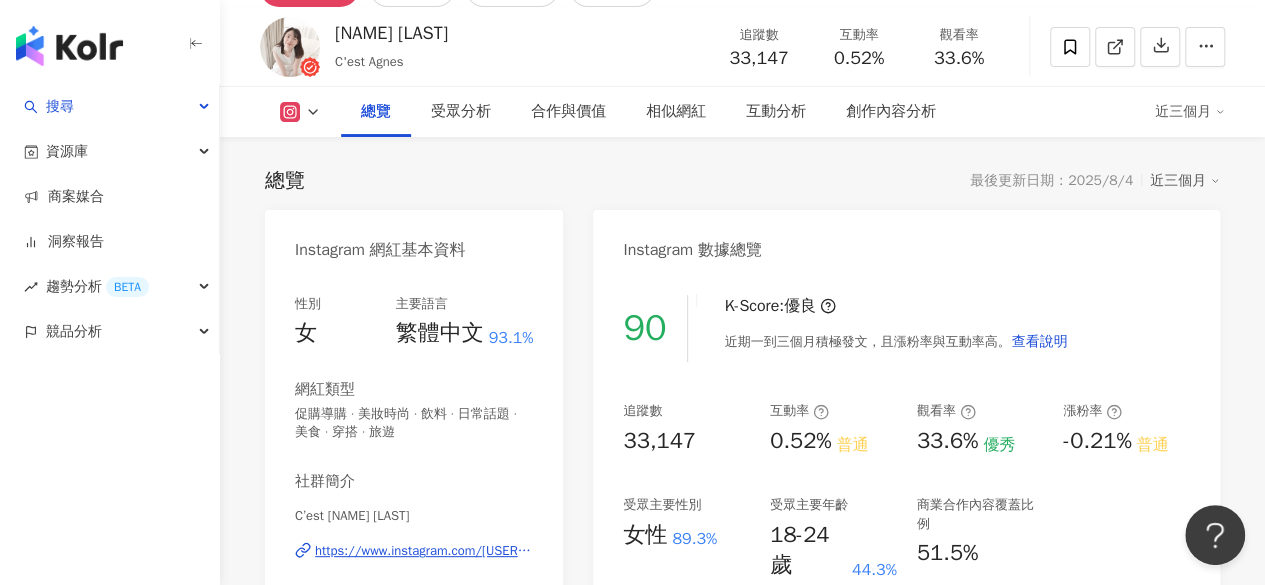 click on "https://www.instagram.com/cestagneswu/" at bounding box center (424, 551) 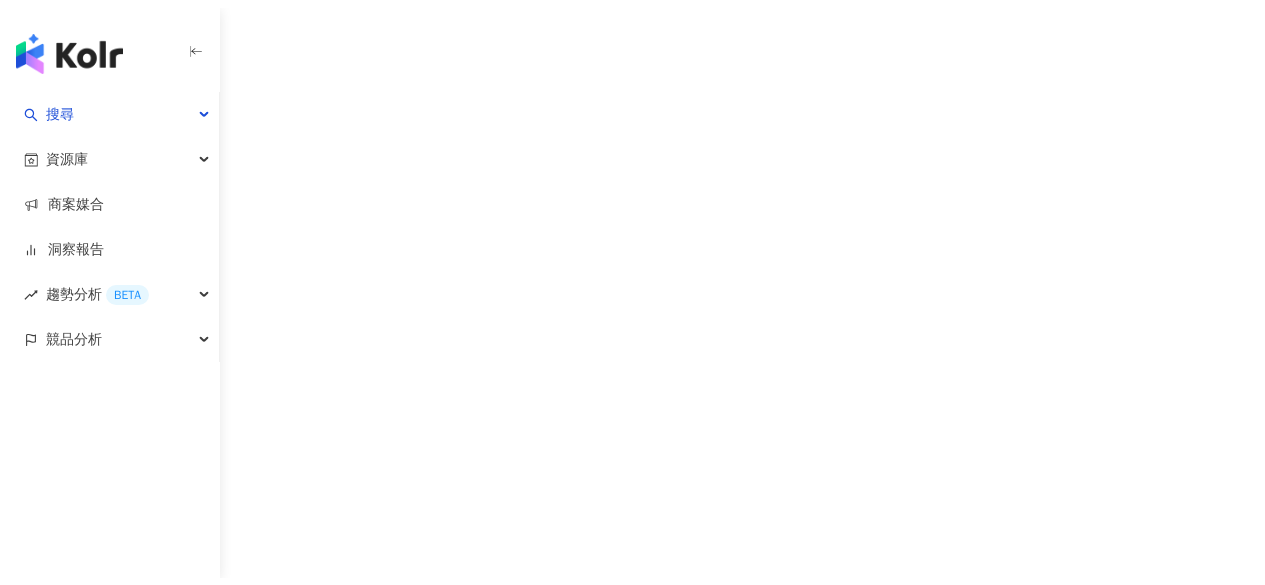 scroll, scrollTop: 0, scrollLeft: 0, axis: both 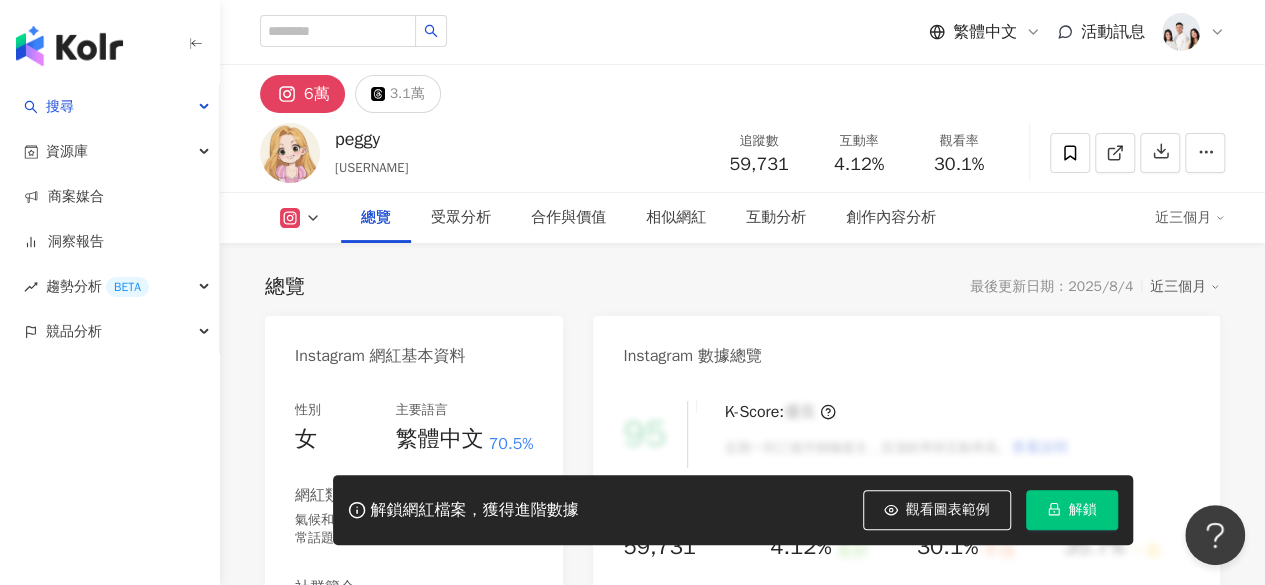 click on "解鎖" at bounding box center [1072, 510] 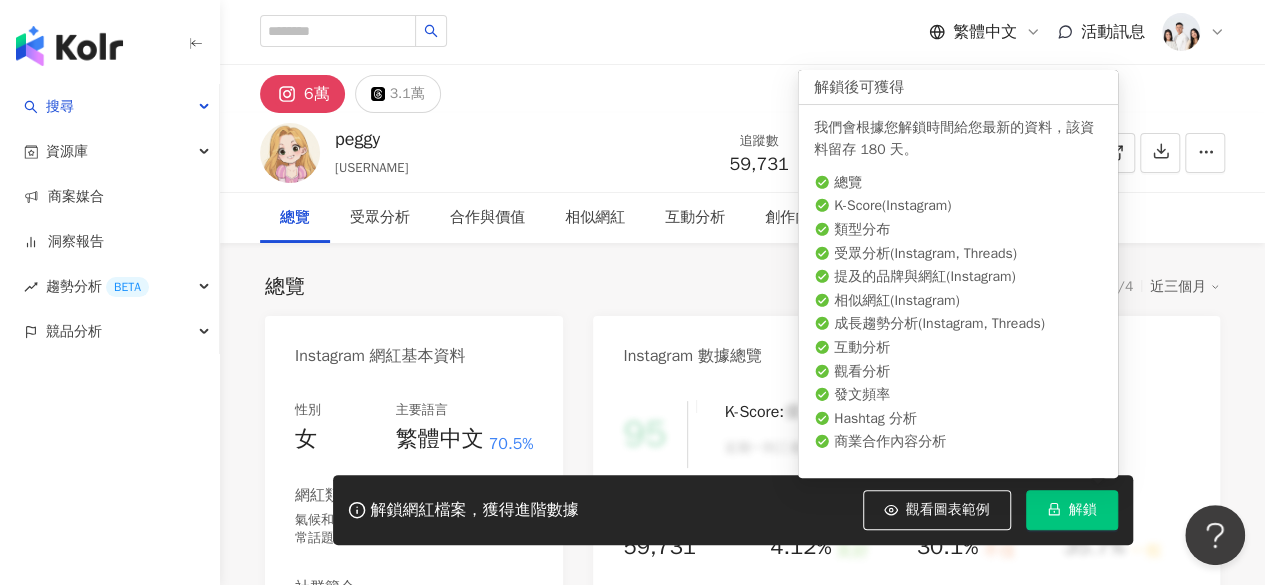 click on "解鎖" at bounding box center (1083, 510) 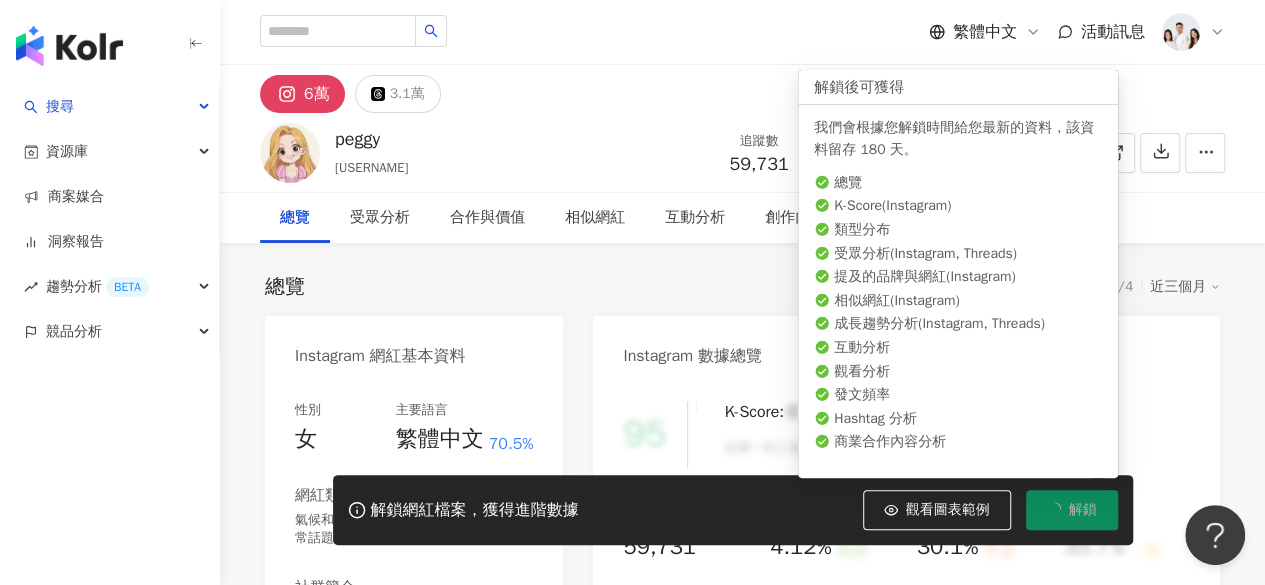 click on "解鎖" at bounding box center [1083, 510] 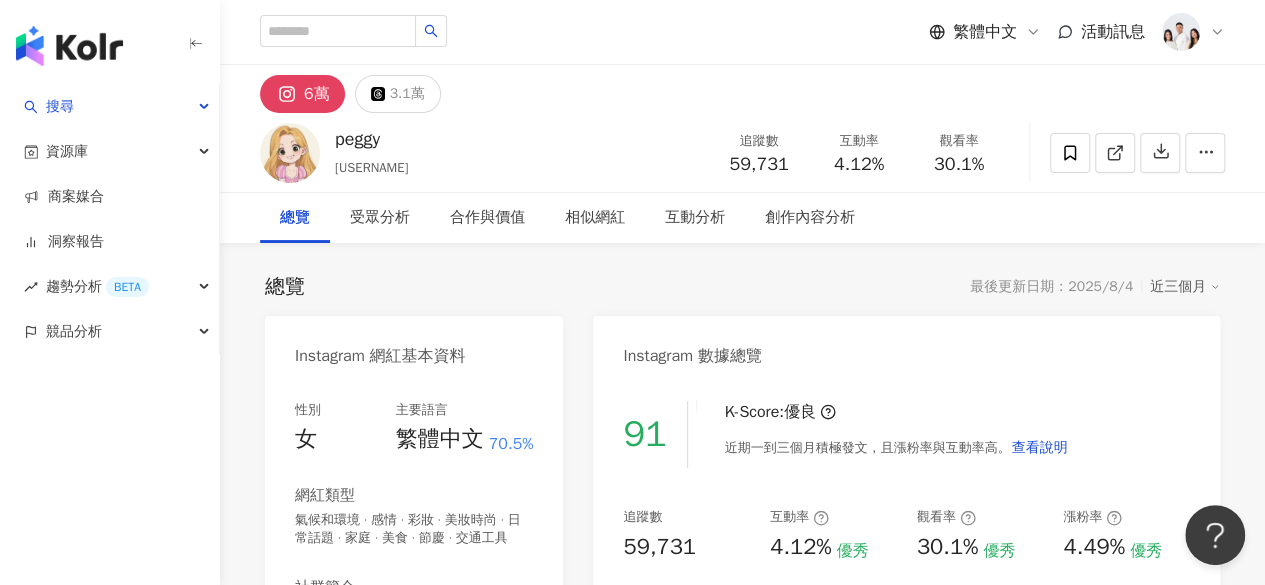 scroll, scrollTop: 129, scrollLeft: 0, axis: vertical 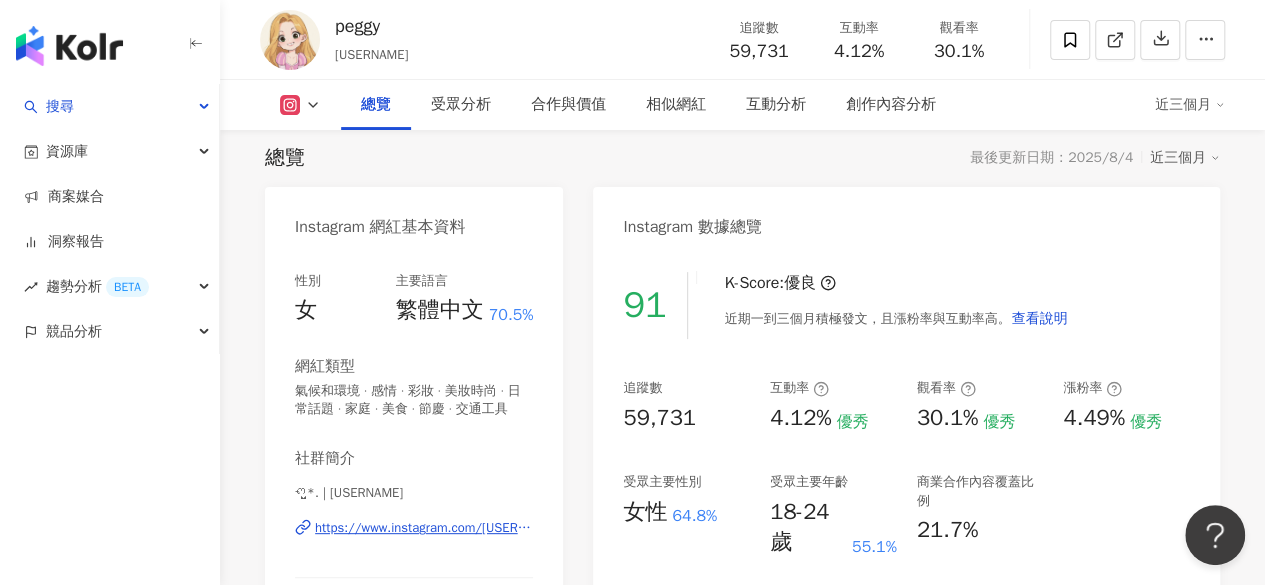 click on "https://www.instagram.com/peggy_aa/" at bounding box center [424, 528] 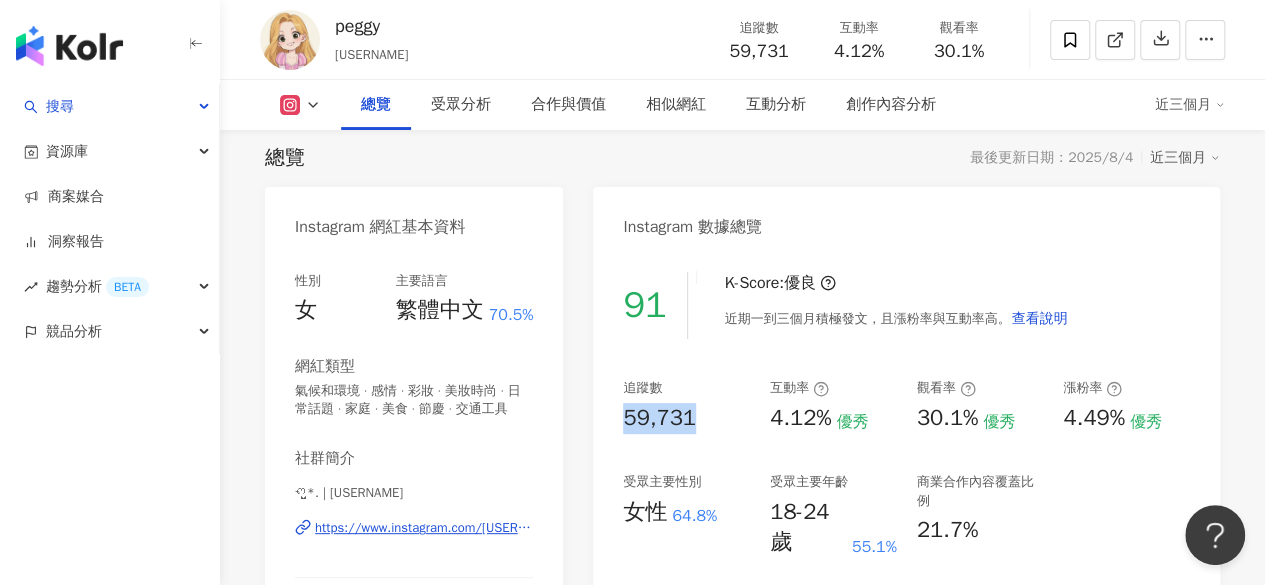 drag, startPoint x: 616, startPoint y: 413, endPoint x: 702, endPoint y: 417, distance: 86.09297 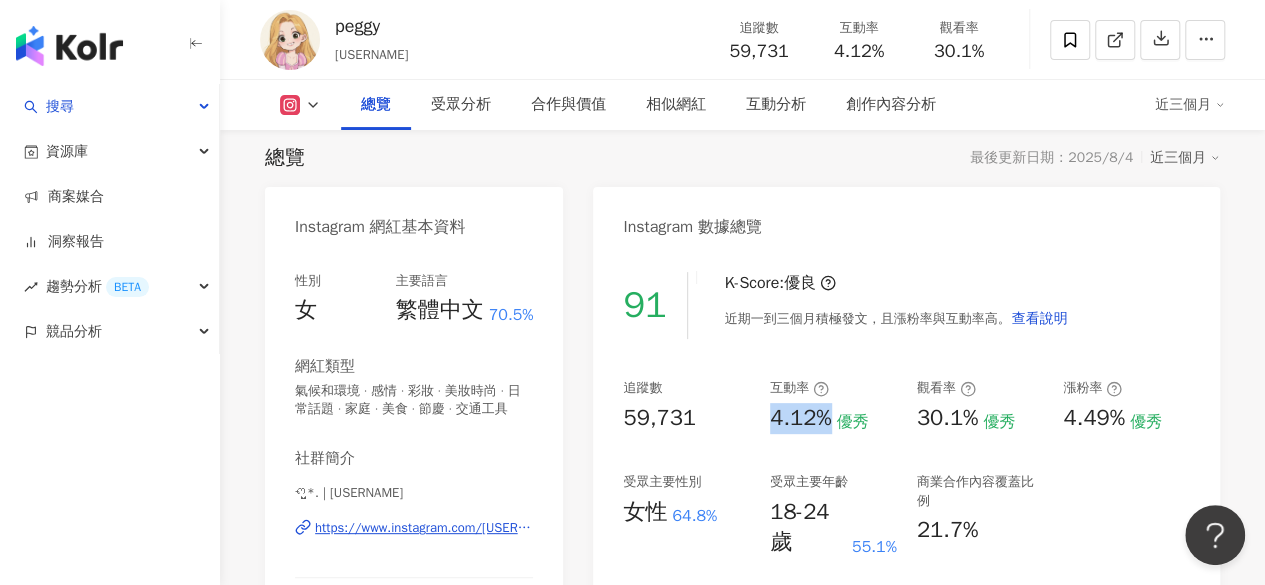 drag, startPoint x: 764, startPoint y: 415, endPoint x: 833, endPoint y: 414, distance: 69.00725 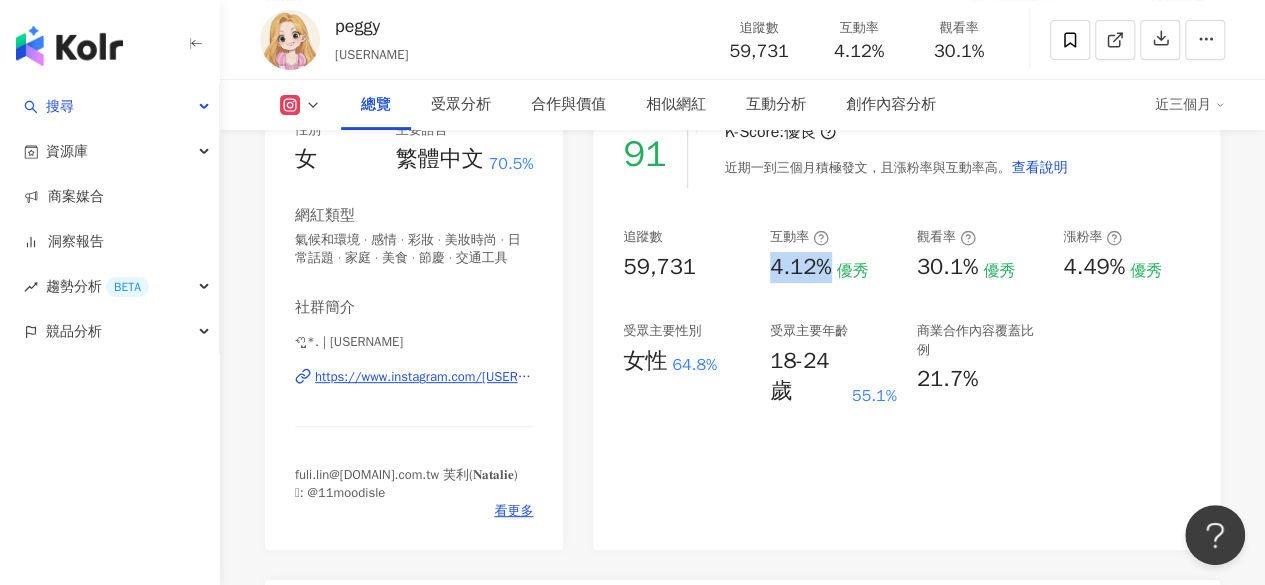 scroll, scrollTop: 293, scrollLeft: 0, axis: vertical 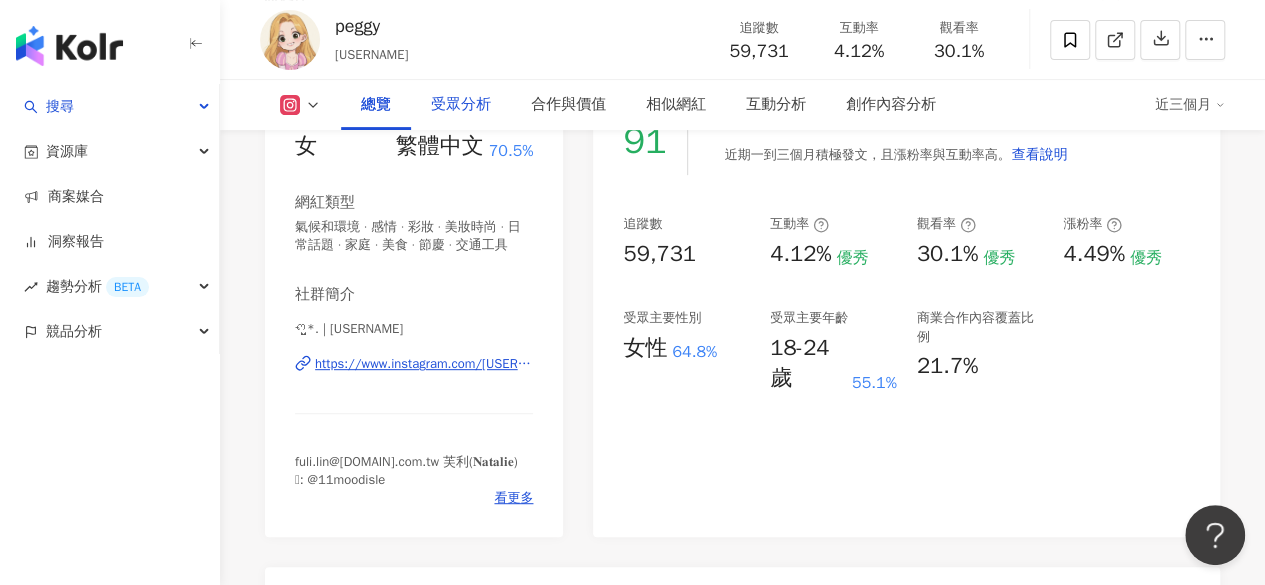 click on "受眾分析" at bounding box center [461, 105] 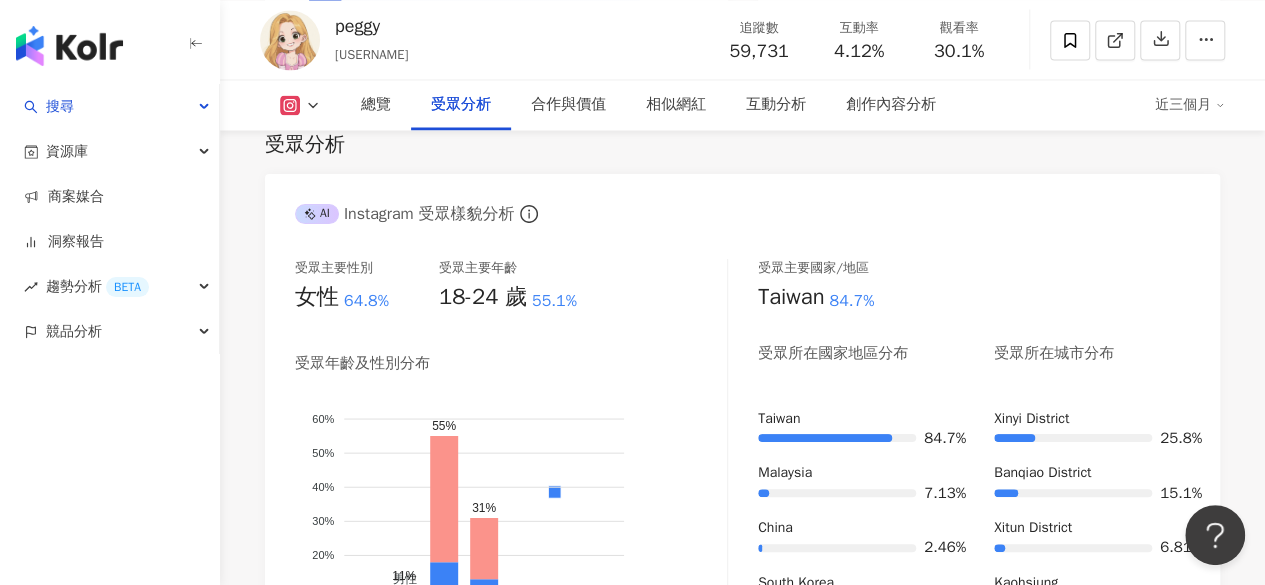 scroll, scrollTop: 1937, scrollLeft: 0, axis: vertical 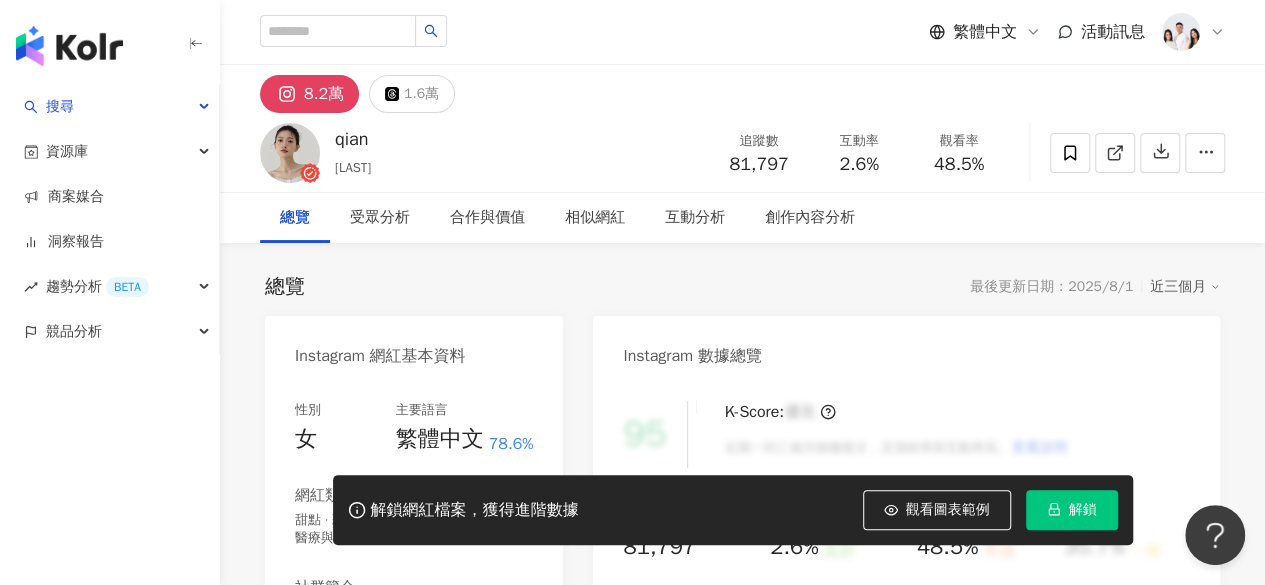 click on "95 K-Score :   優良 近期一到三個月積極發文，且漲粉率與互動率高。 查看說明 追蹤數   81,797 互動率   2.6% 良好 觀看率   48.5% 不佳 漲粉率   35.7% 一般 受眾主要性別   女性 76% 受眾主要年齡   25-34 歲 76% 商業合作內容覆蓋比例   30%" at bounding box center (906, 605) 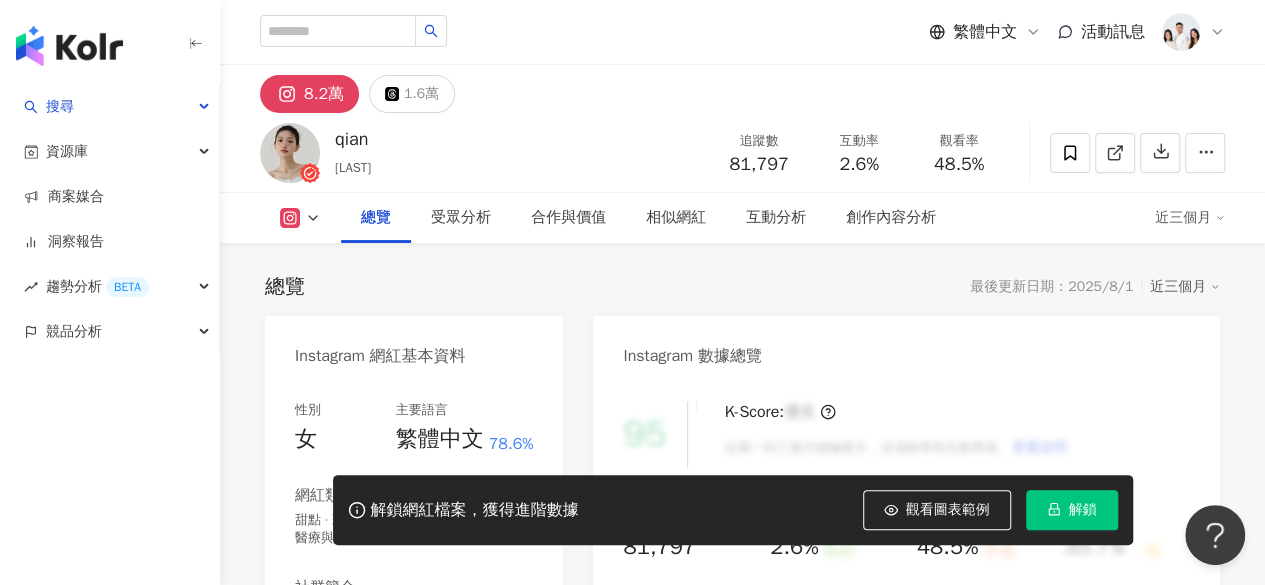 scroll, scrollTop: 258, scrollLeft: 0, axis: vertical 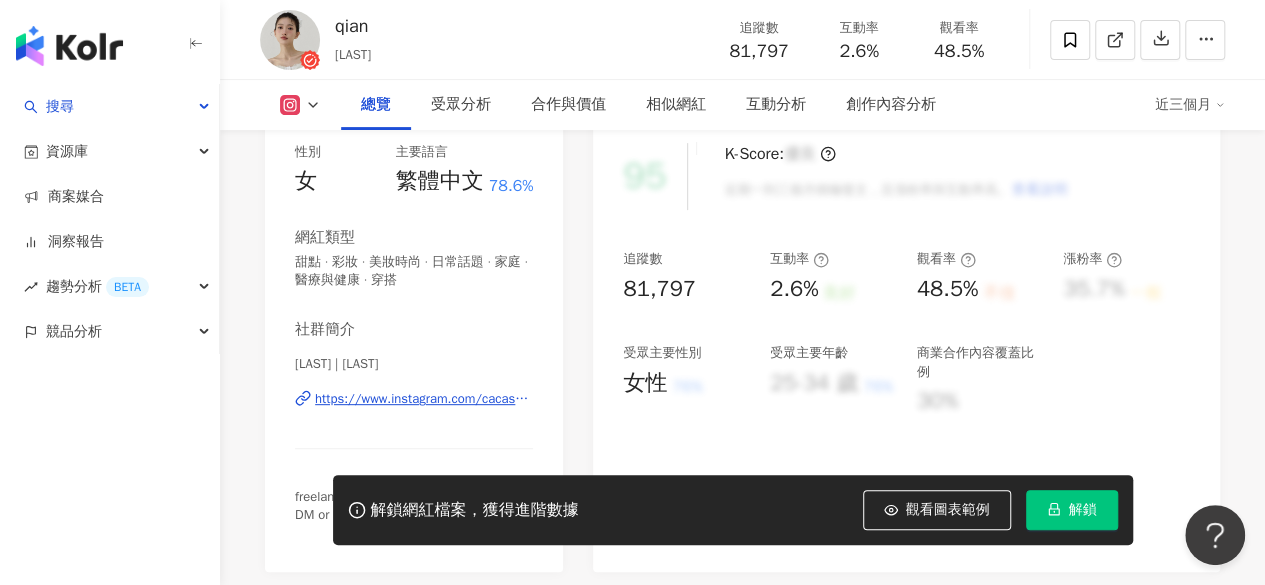 click on "解鎖" at bounding box center [1072, 510] 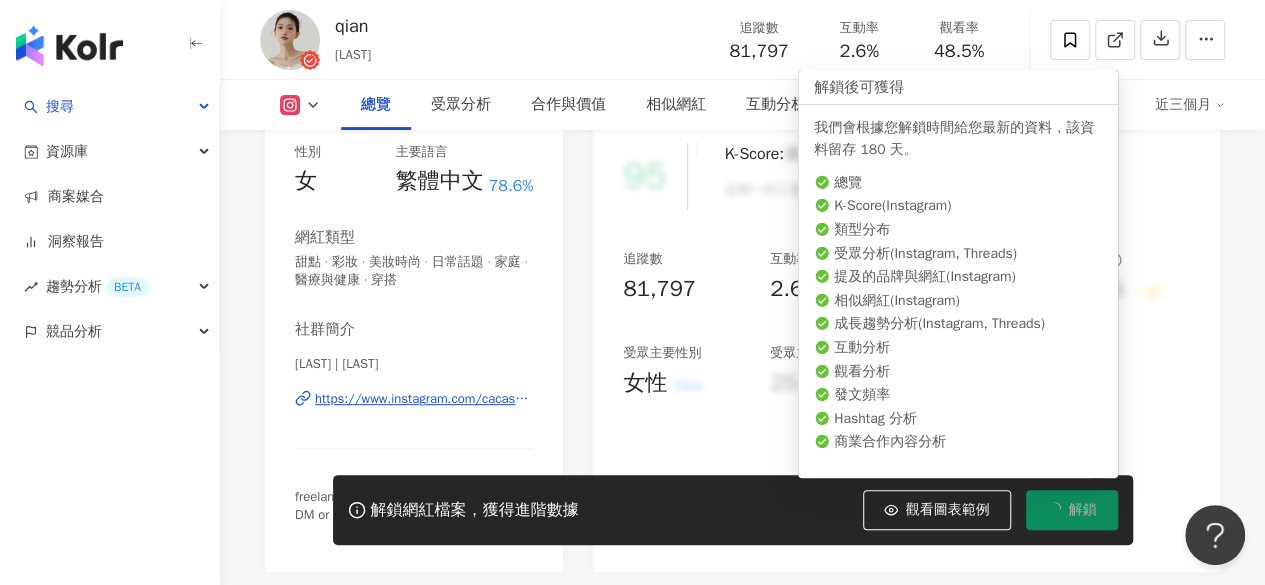 click 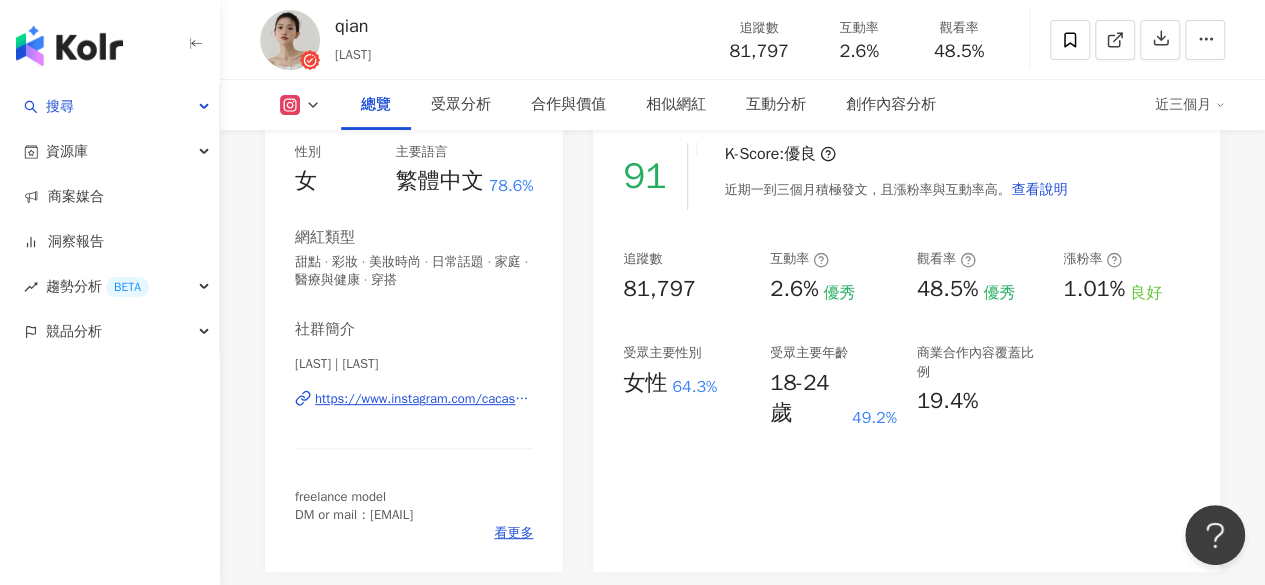 drag, startPoint x: 360, startPoint y: 362, endPoint x: 422, endPoint y: 373, distance: 62.968246 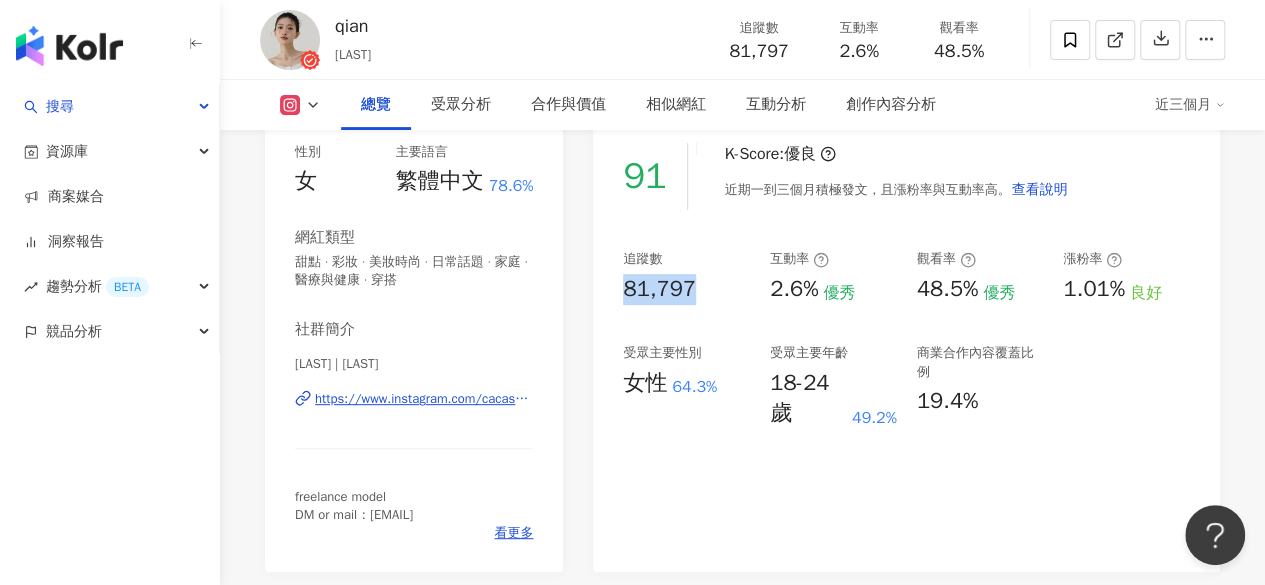 drag, startPoint x: 616, startPoint y: 287, endPoint x: 722, endPoint y: 295, distance: 106.30146 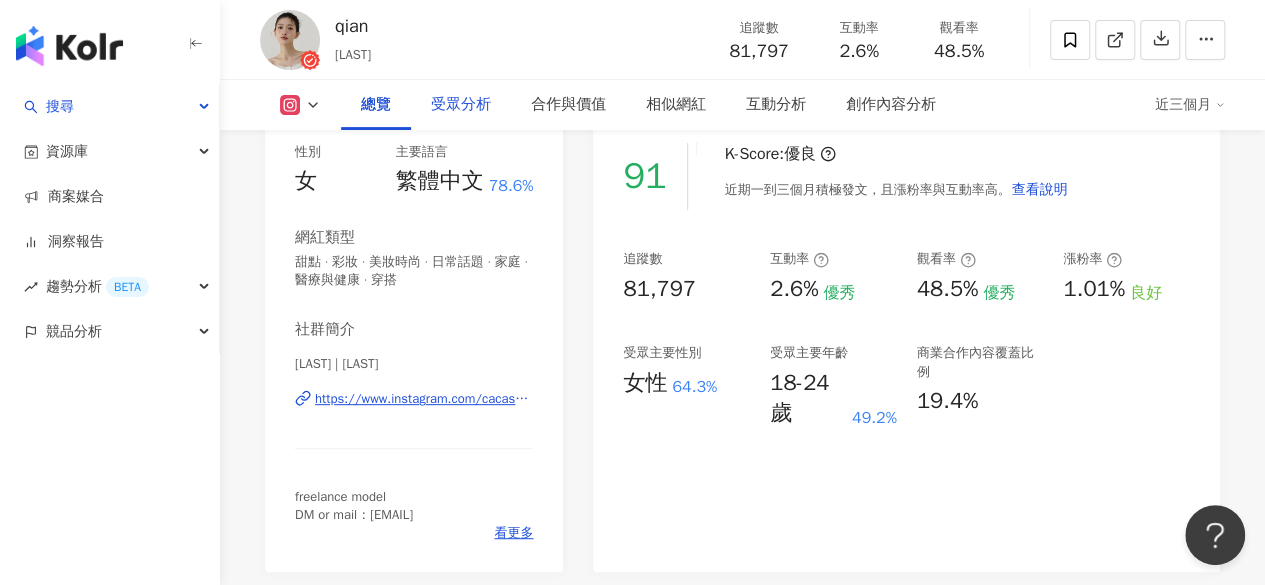 click on "受眾分析" at bounding box center [461, 105] 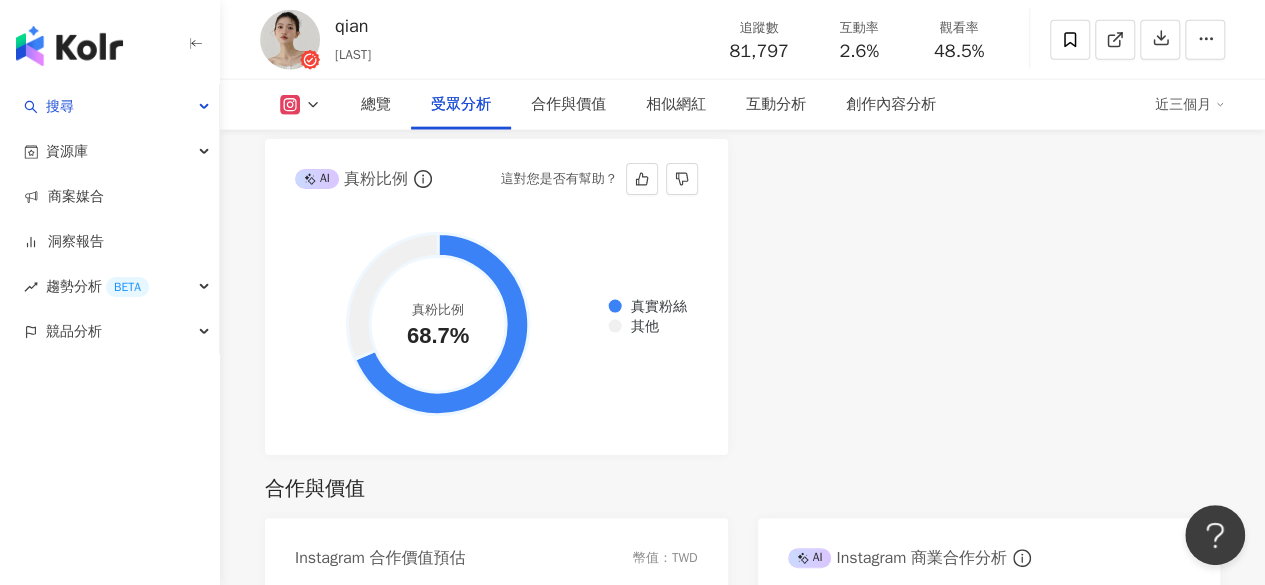 scroll, scrollTop: 2379, scrollLeft: 0, axis: vertical 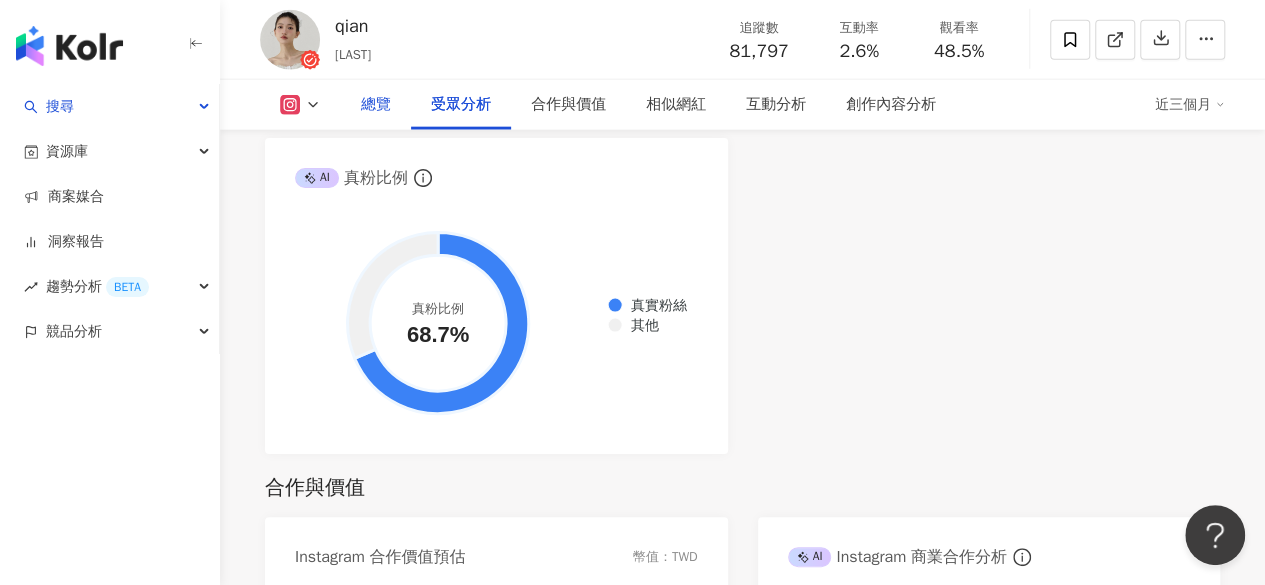 click on "總覽" at bounding box center [376, 105] 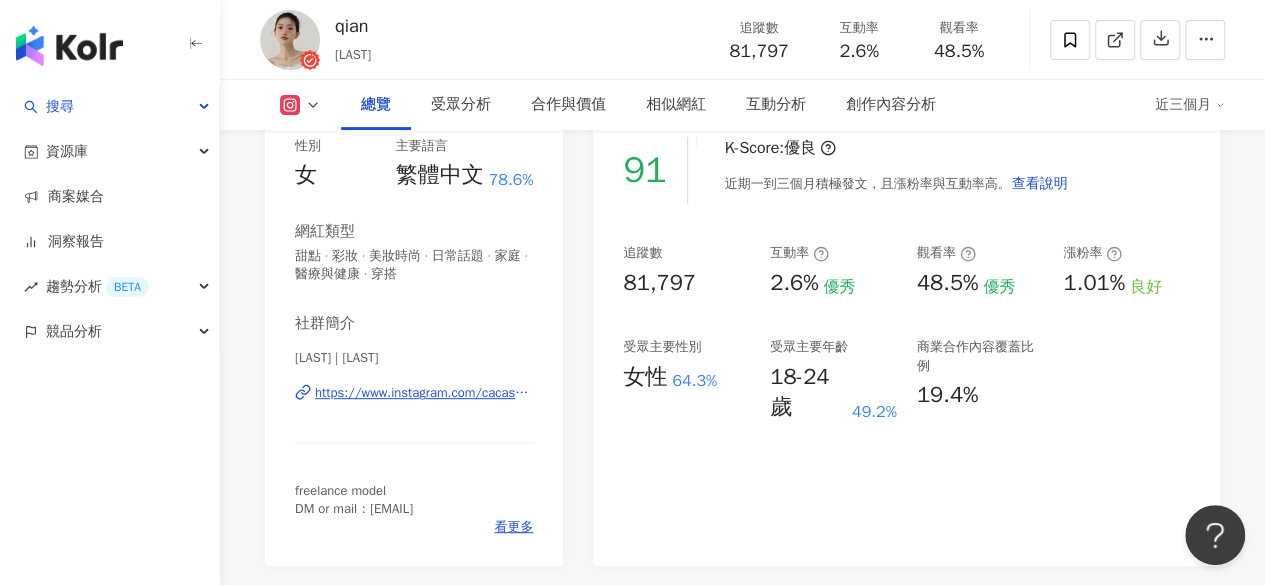 scroll, scrollTop: 266, scrollLeft: 0, axis: vertical 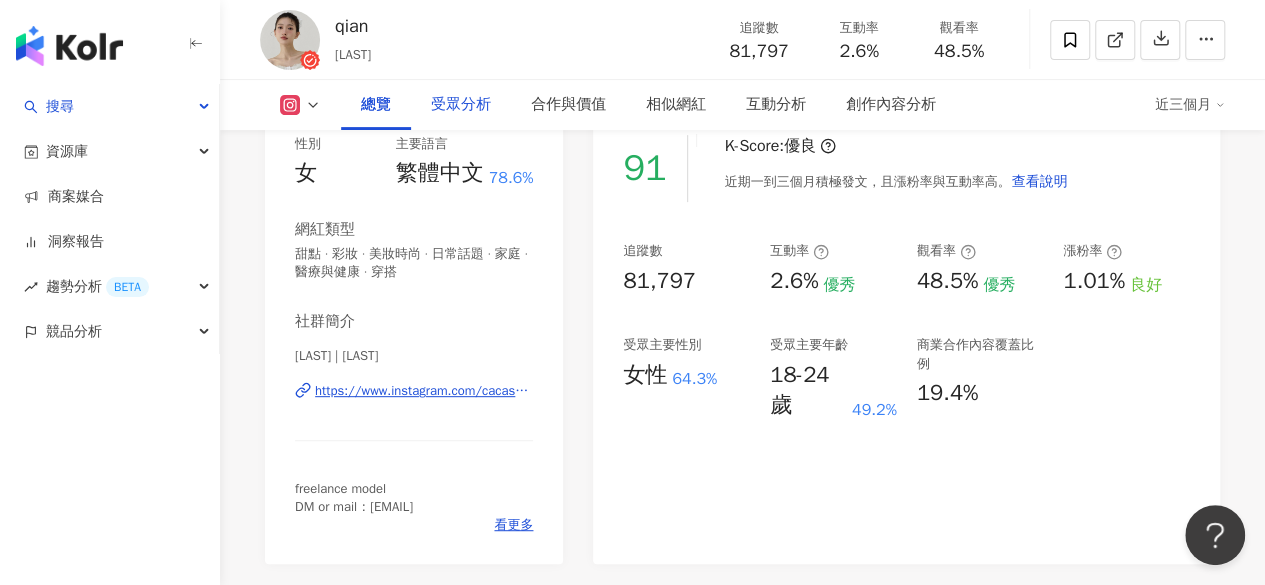 click on "受眾分析" at bounding box center (461, 105) 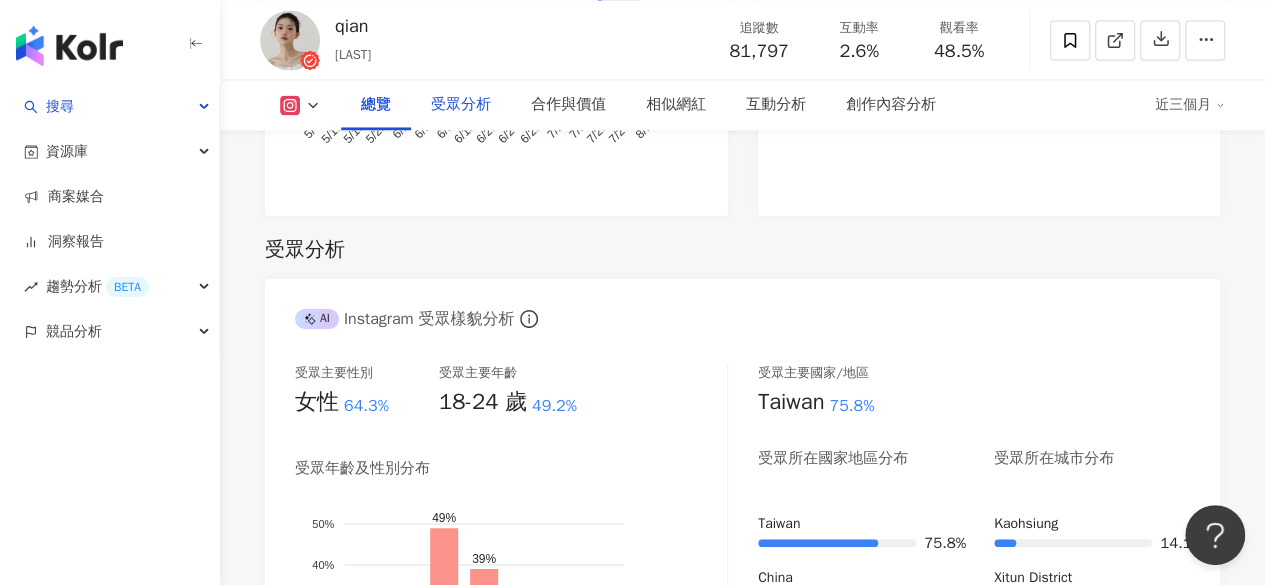scroll, scrollTop: 1671, scrollLeft: 0, axis: vertical 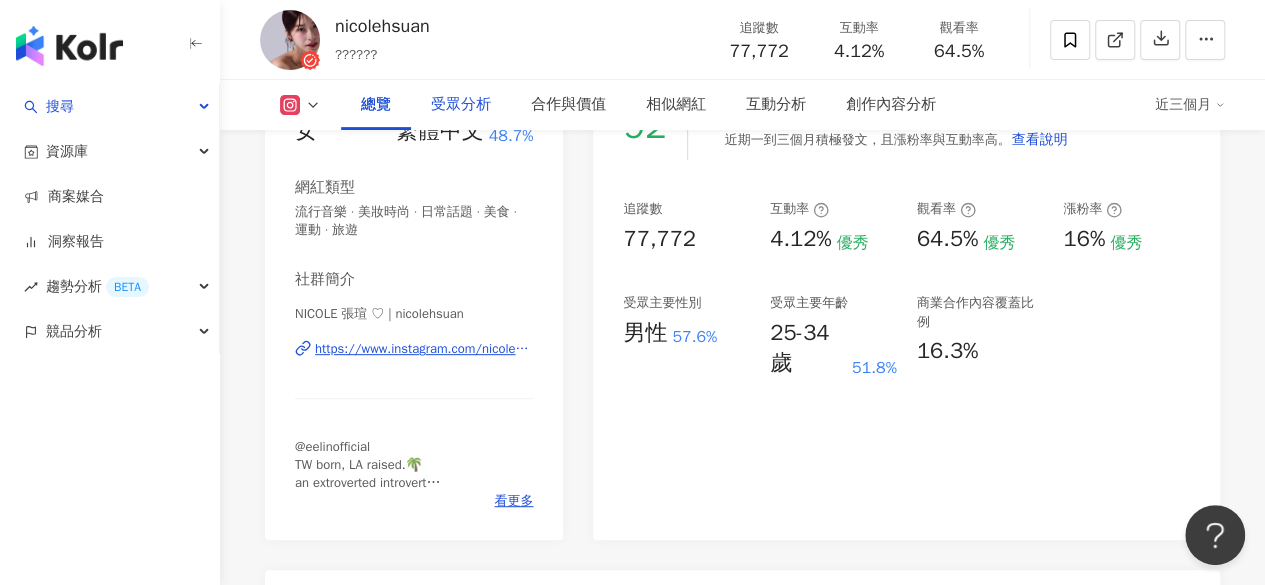 click on "受眾分析" at bounding box center [461, 105] 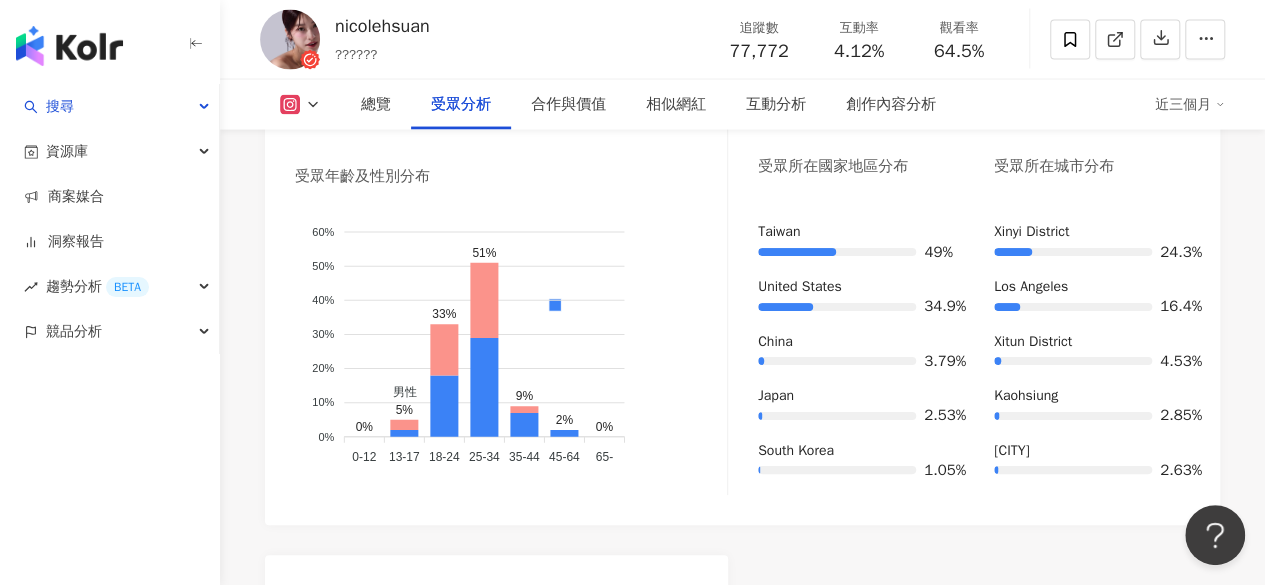 scroll, scrollTop: 2000, scrollLeft: 0, axis: vertical 